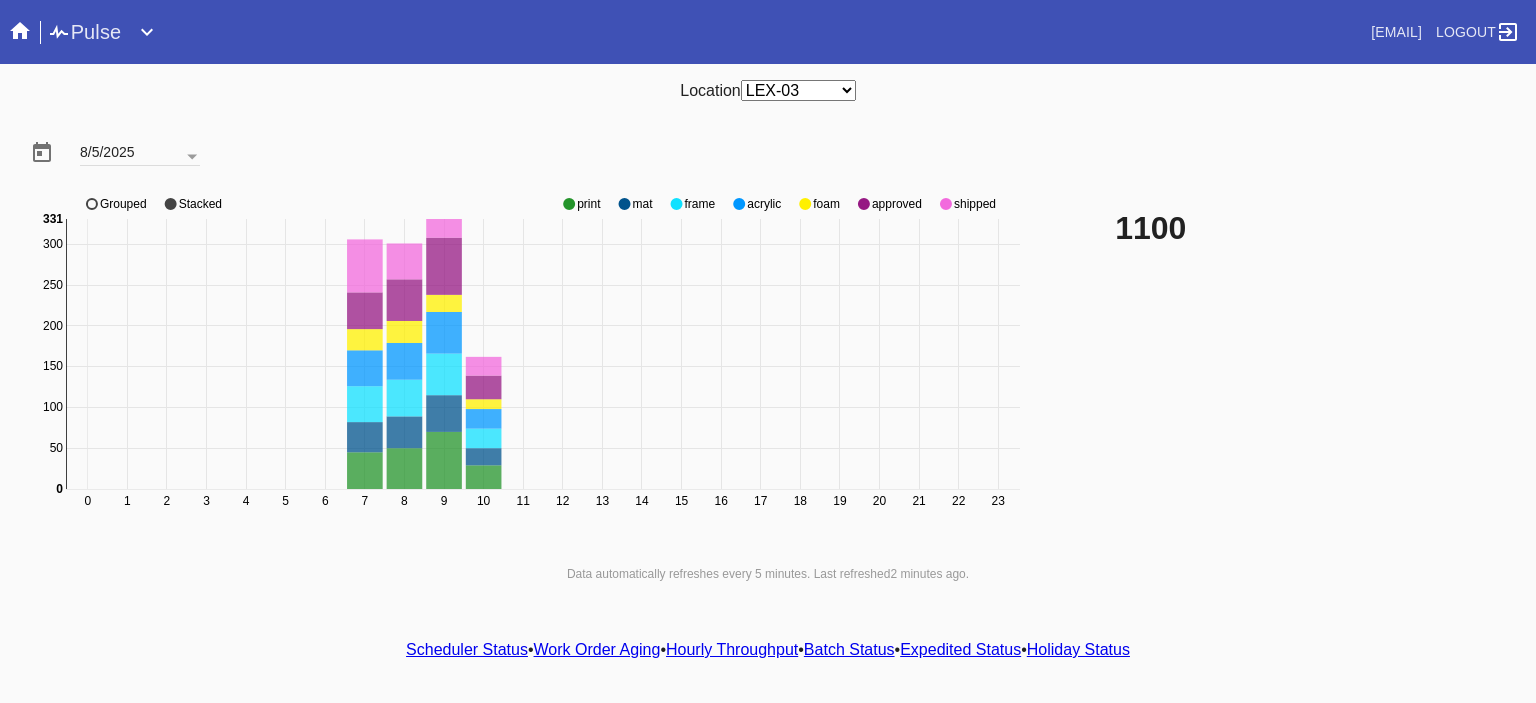 select on "number:31" 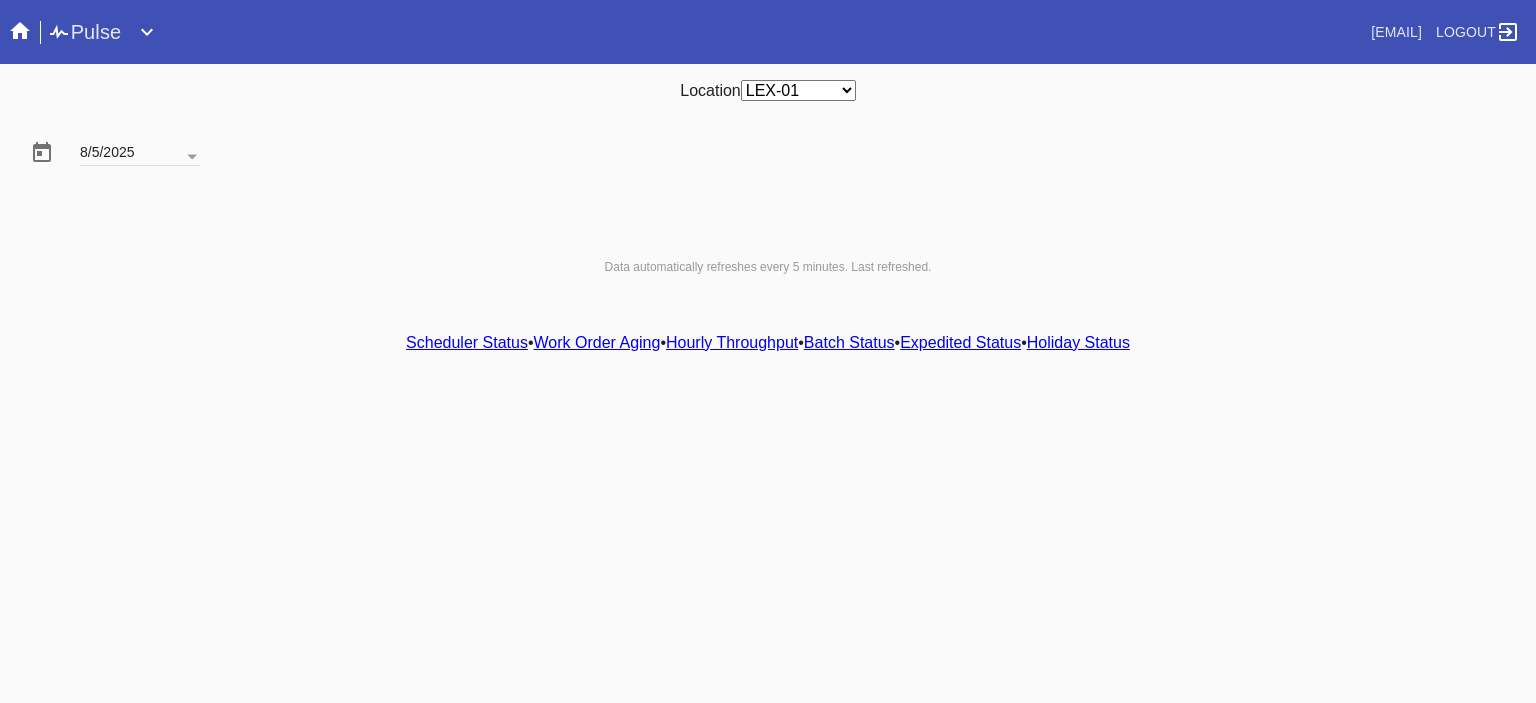 scroll, scrollTop: 0, scrollLeft: 0, axis: both 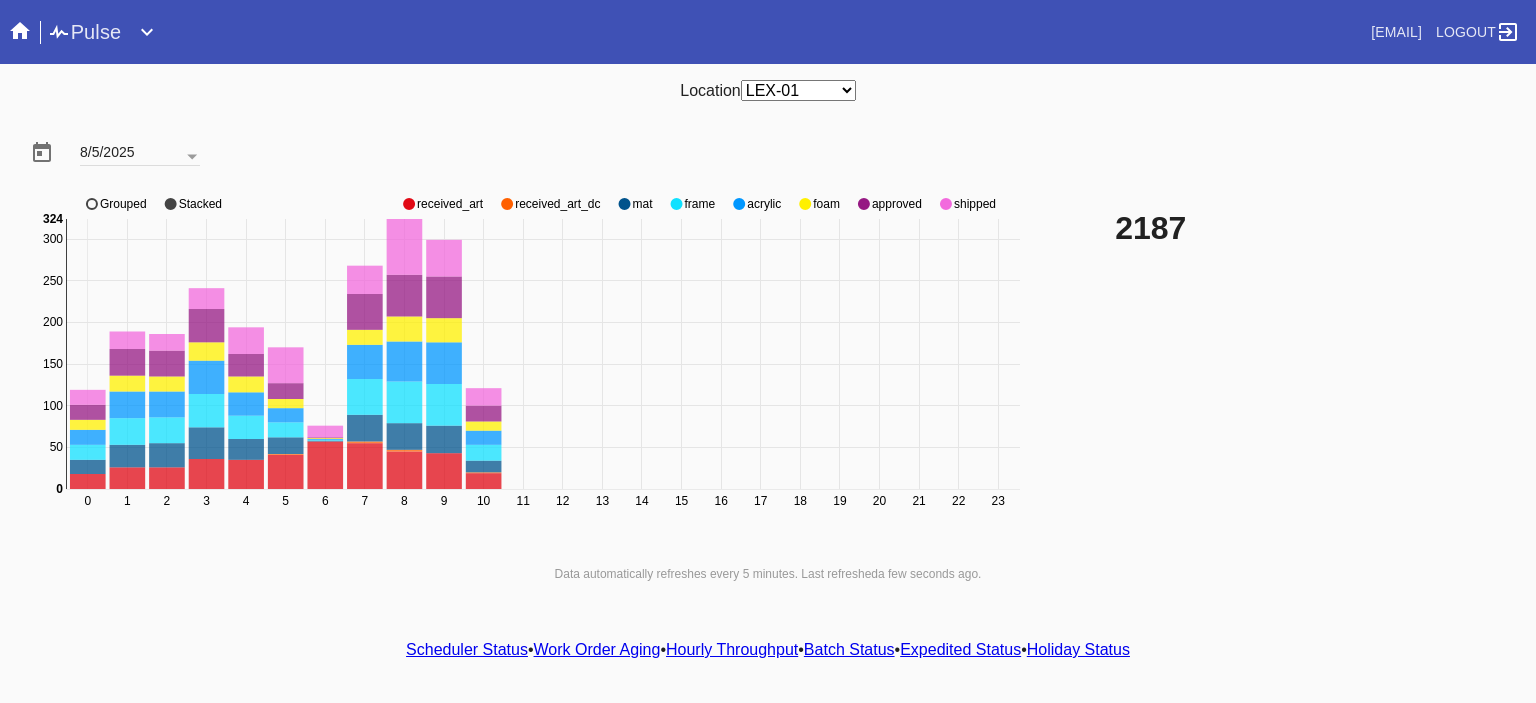 click on "Location   Any Location DCA-05 ELP-01 LAS-01 LEX-01 LEX-03" at bounding box center [768, 90] 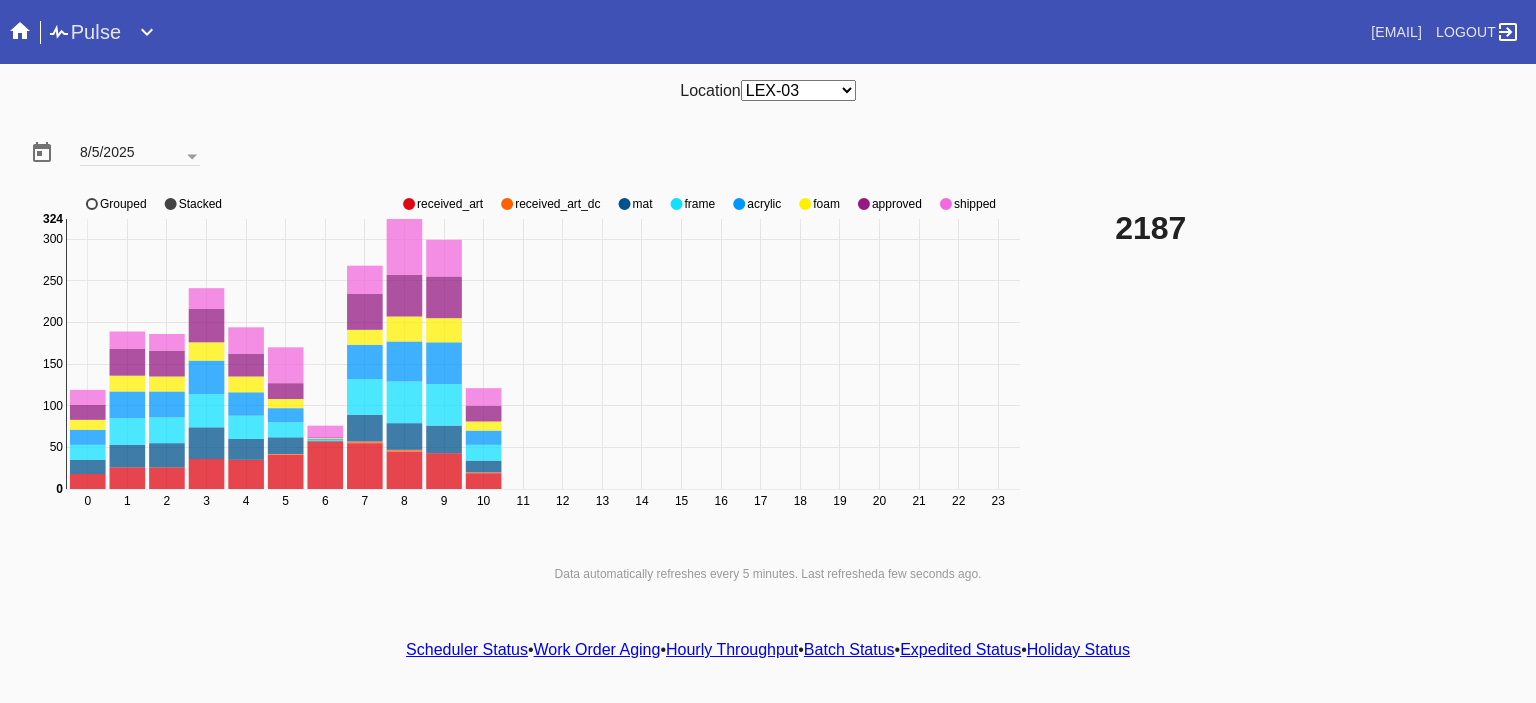 click on "Any Location DCA-05 ELP-01 LAS-01 LEX-01 LEX-03" at bounding box center [798, 90] 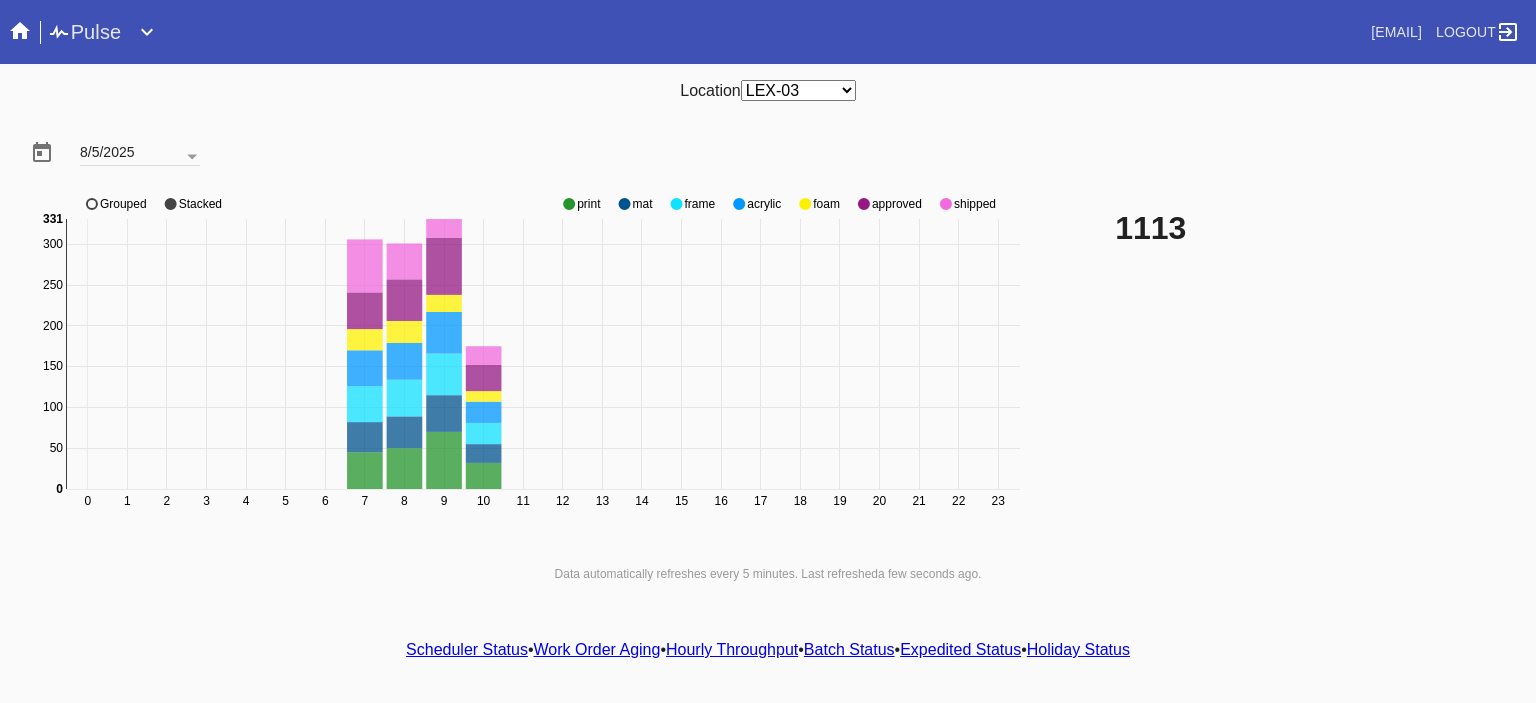 click 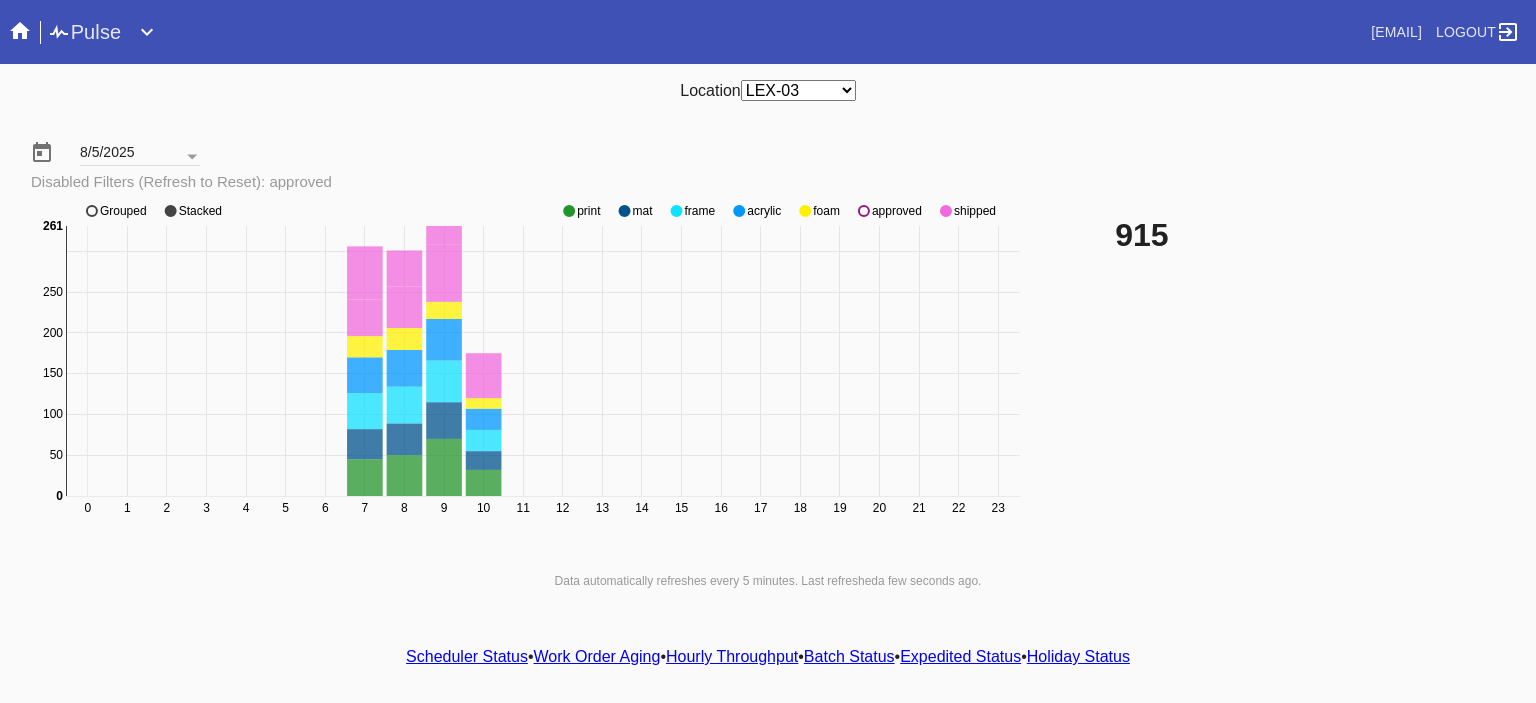 click on "0 1 2 3 4 5 6 7 8 9 10 11 12 13 14 15 16 17 18 19 20 21 22 23 0 50 100 150 200 250 300 0 261 print mat frame acrylic foam approved shipped Grouped Stacked" 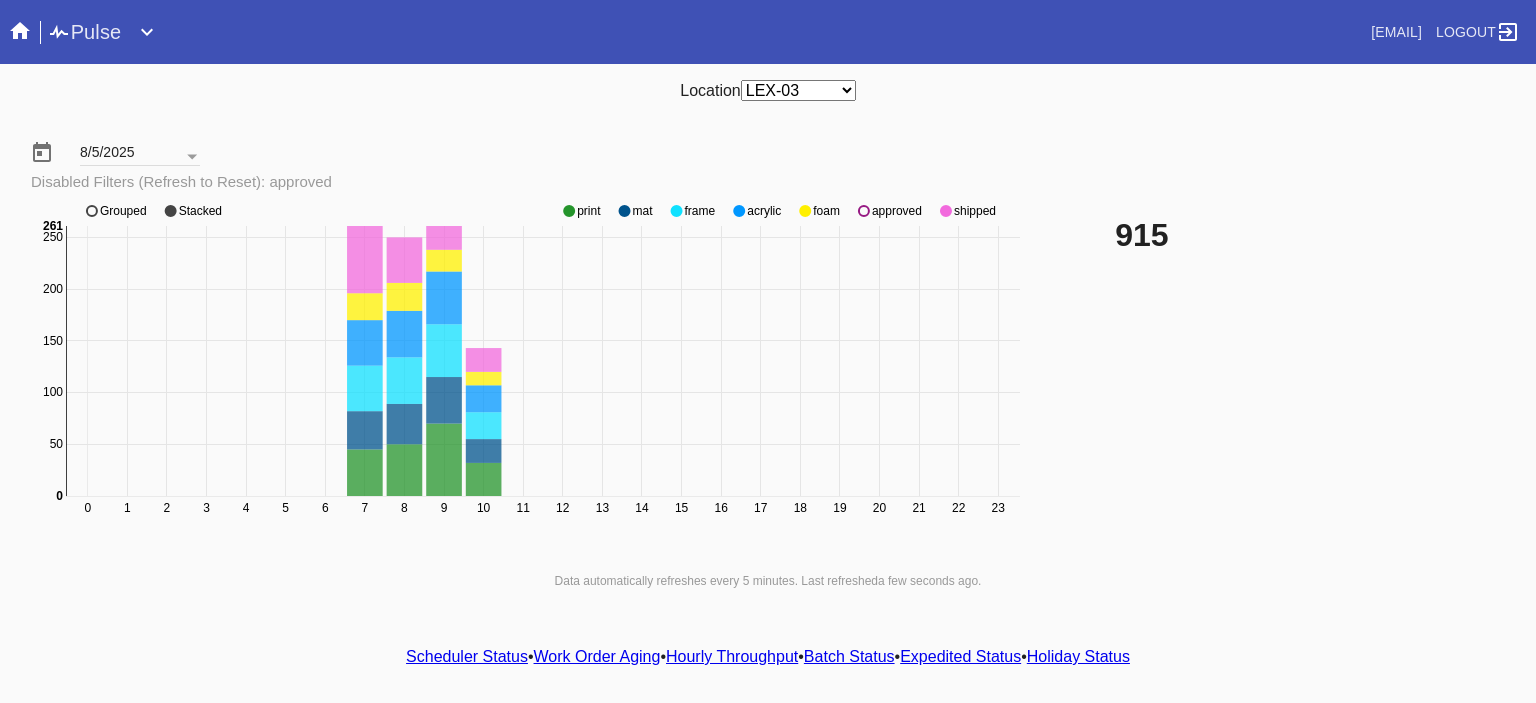 click 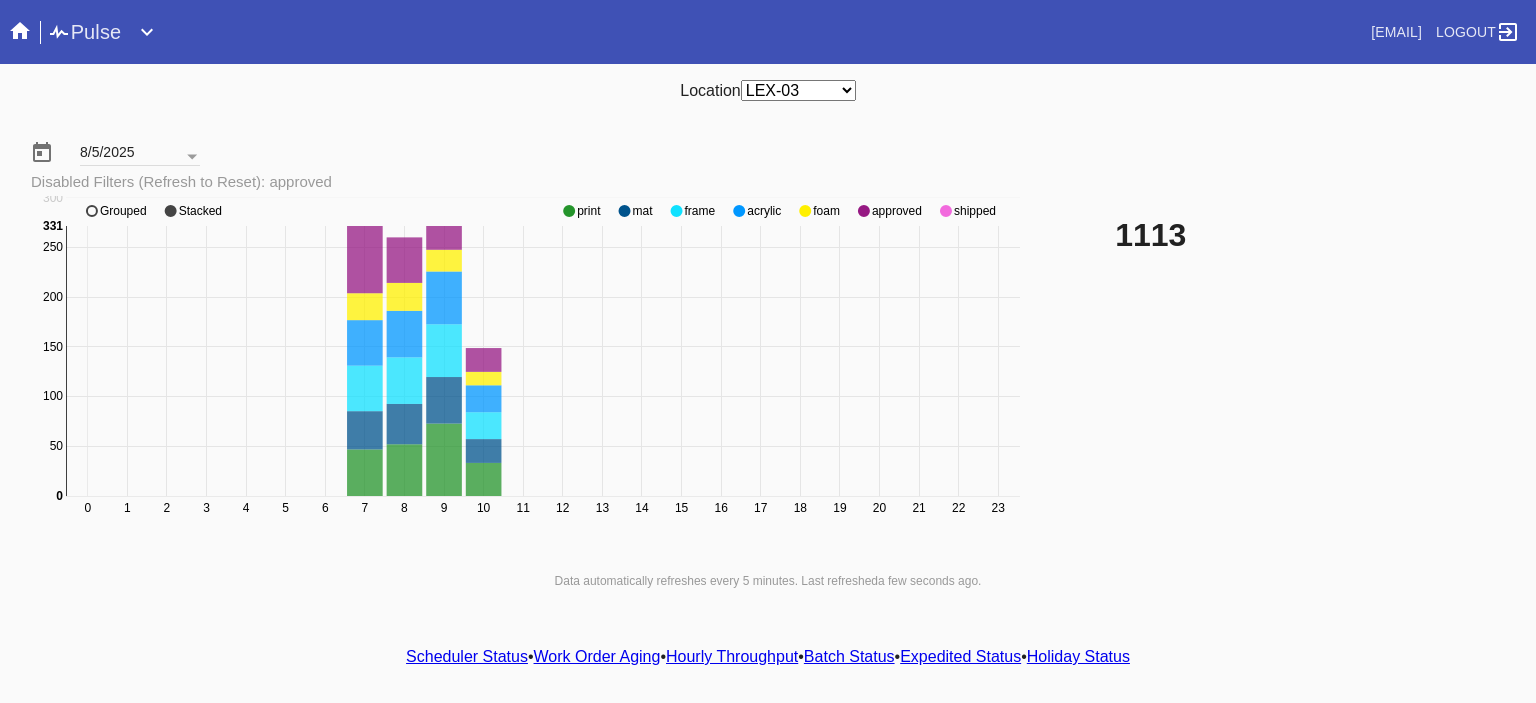 click 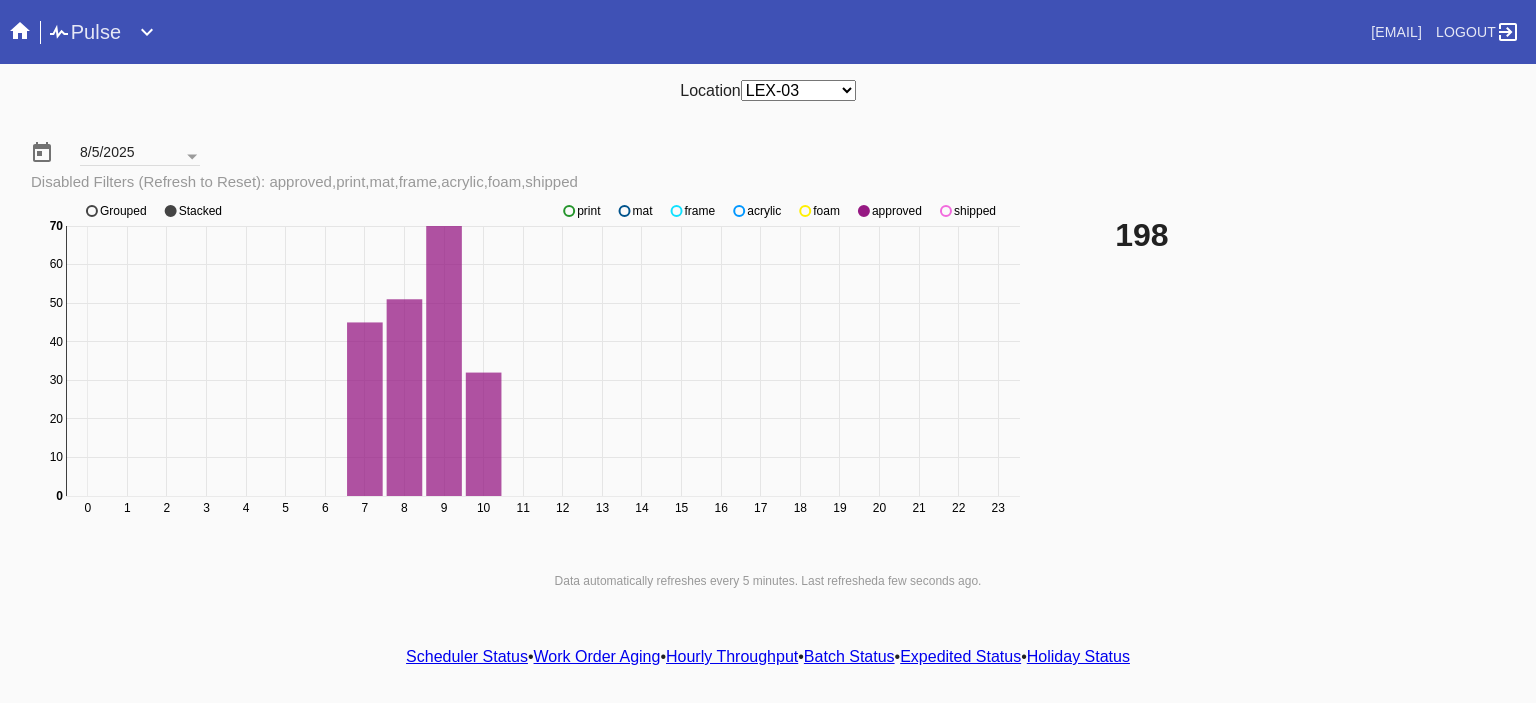 click 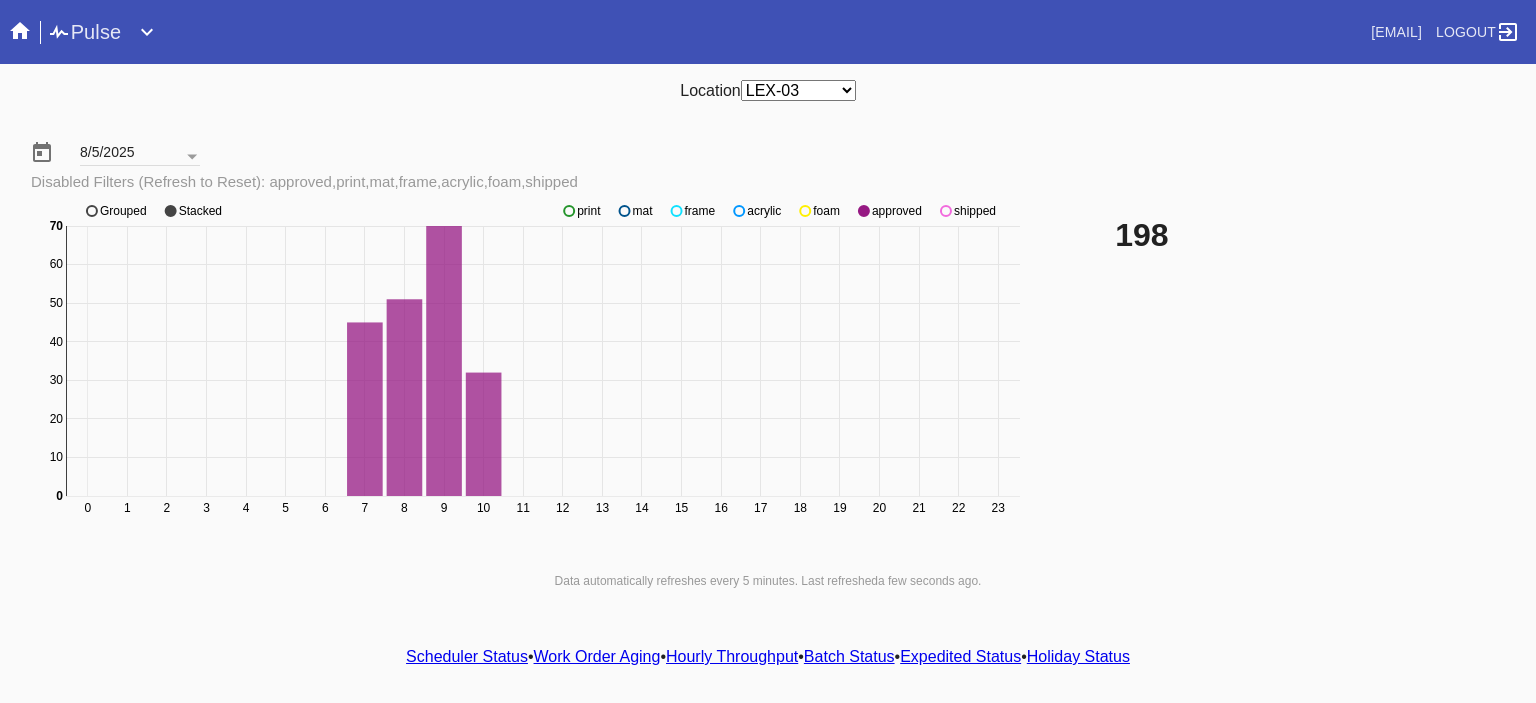 click 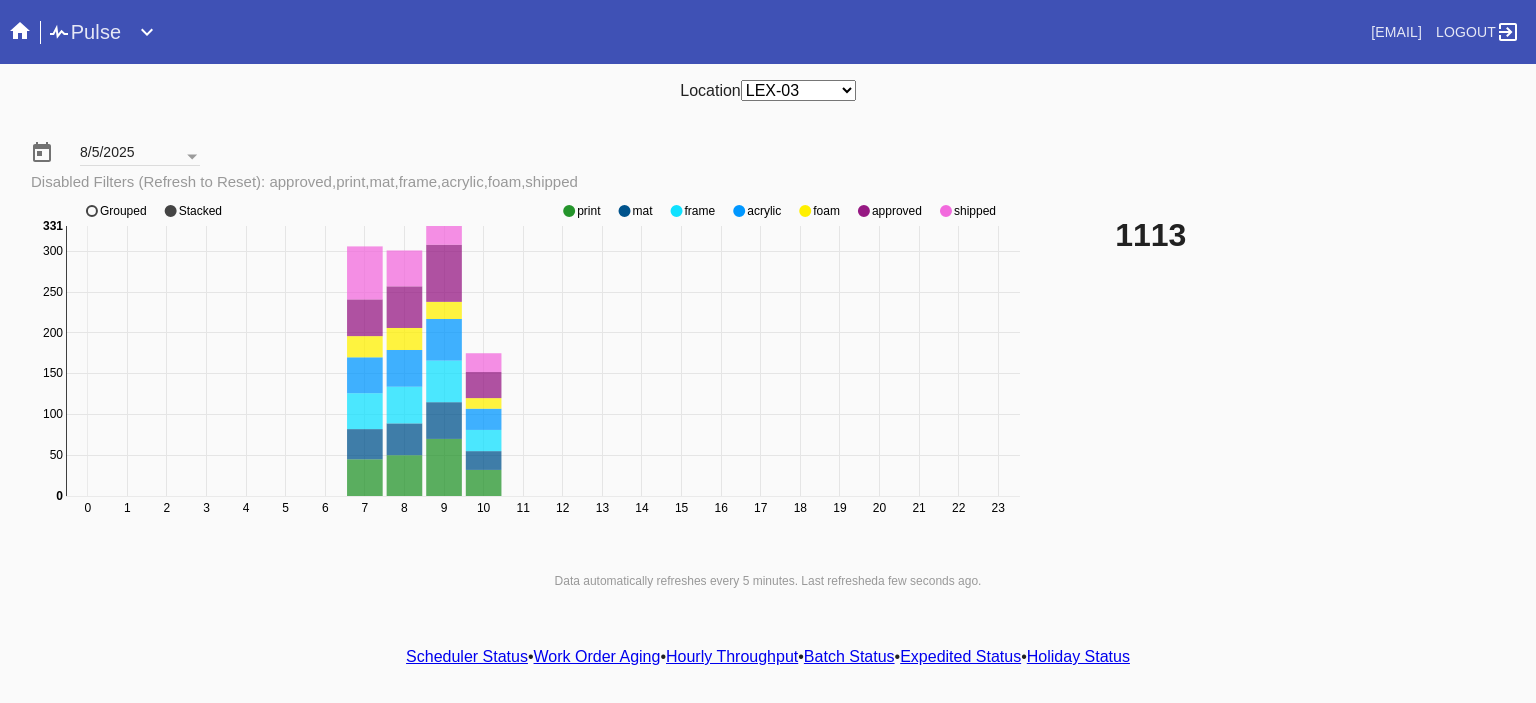 click 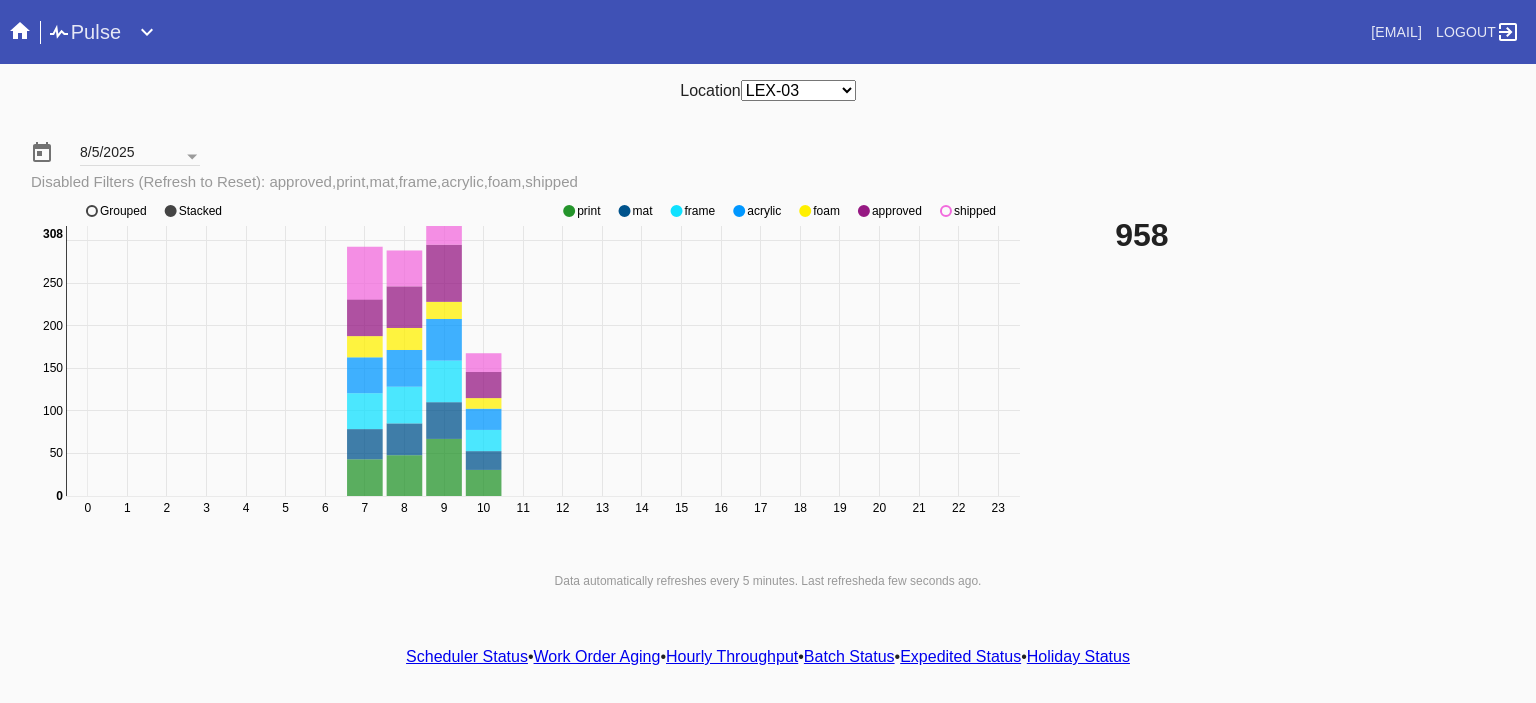 click 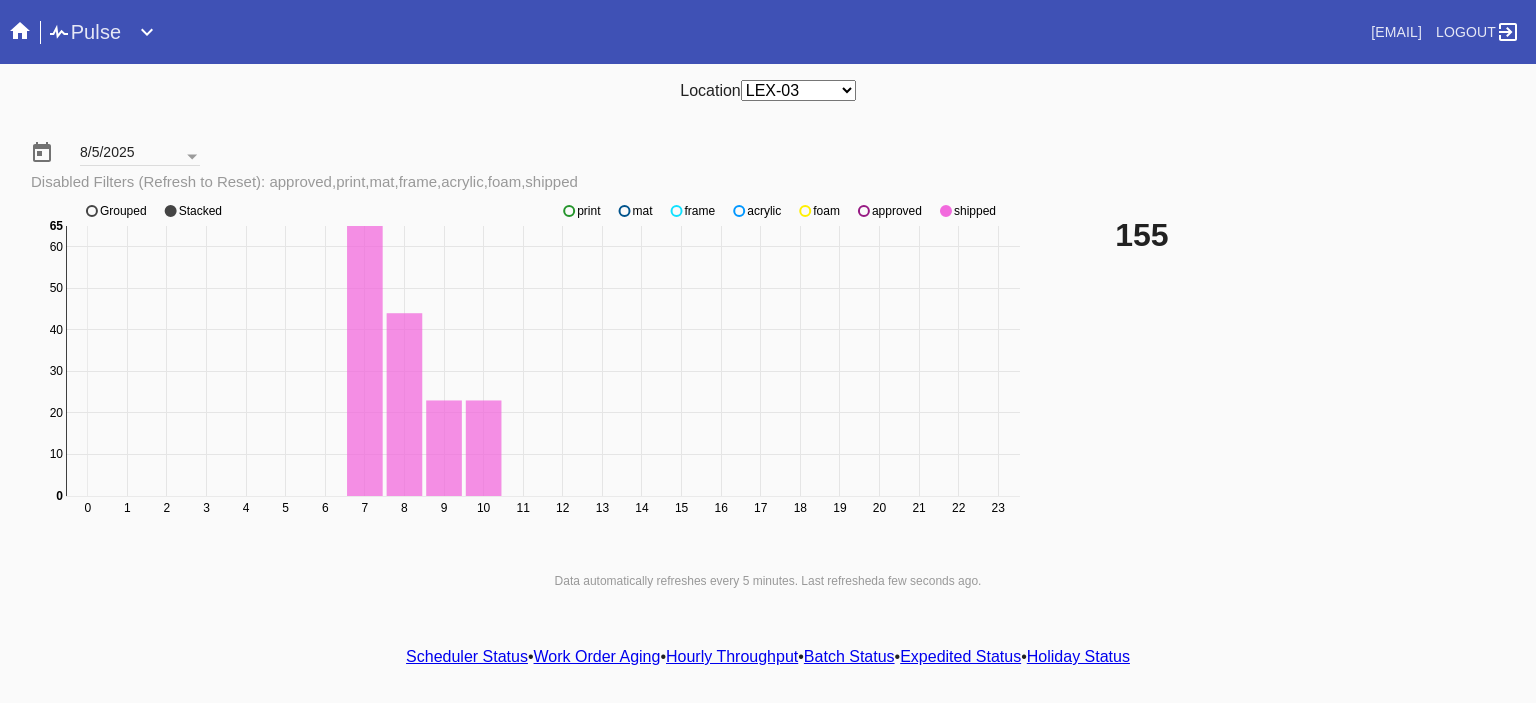 click 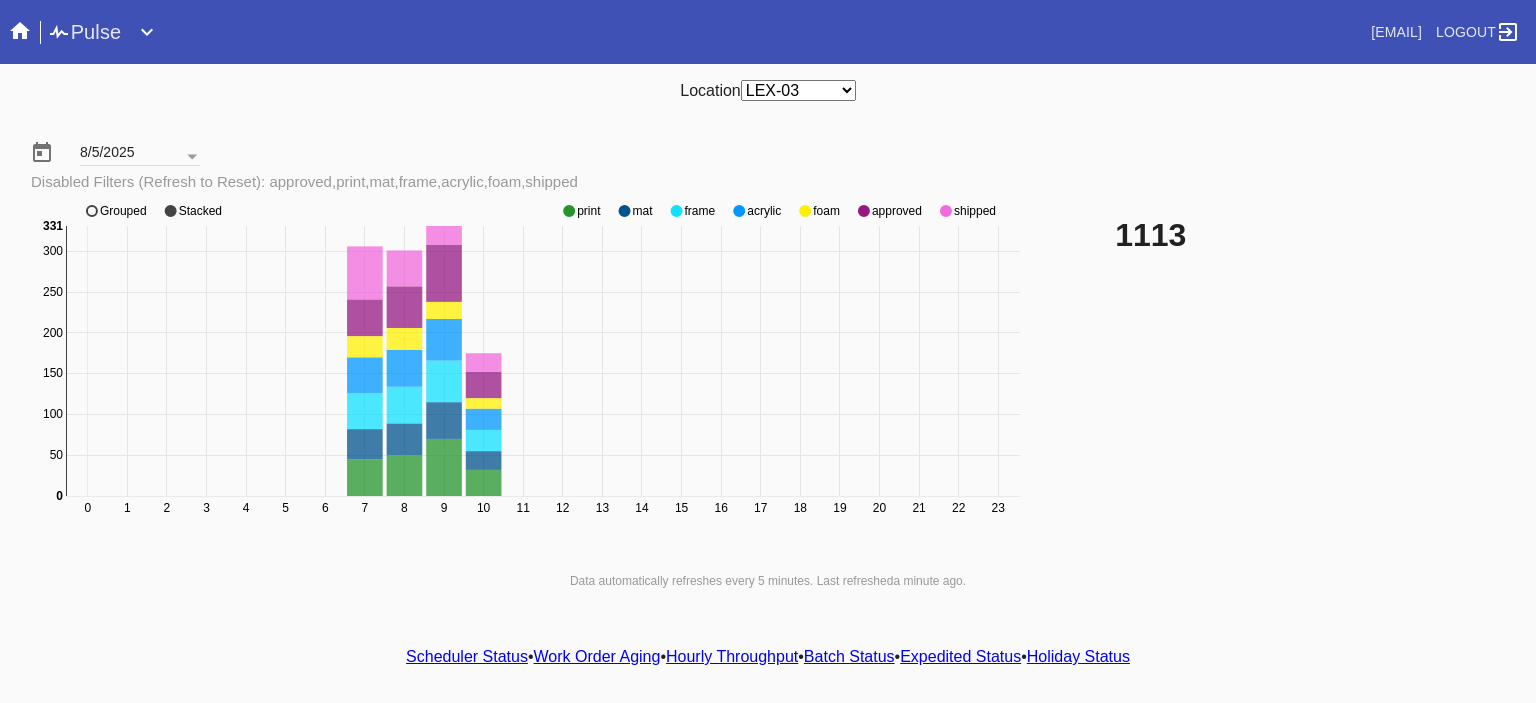 click on "Location   Any Location DCA-05 ELP-01 LAS-01 LEX-01 LEX-03" at bounding box center [768, 90] 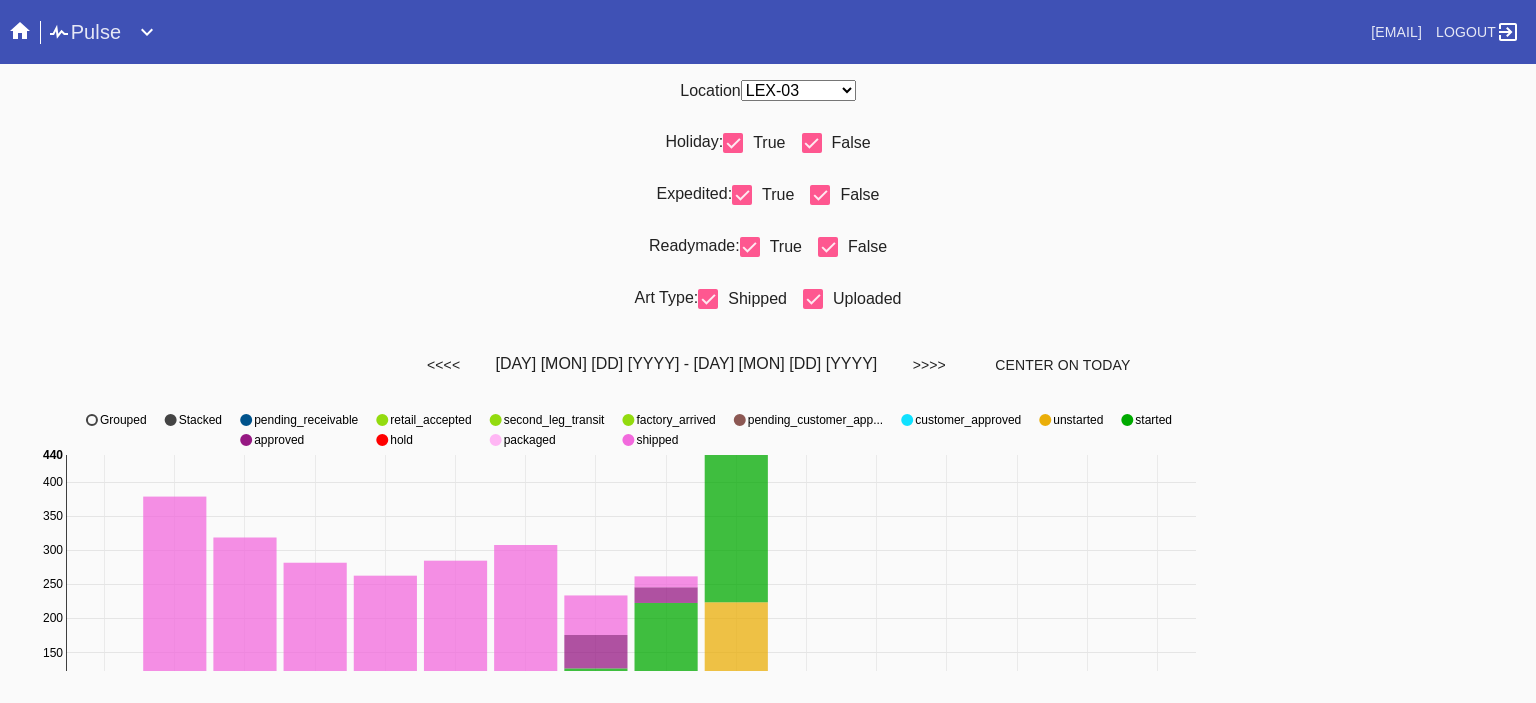 click on "Holiday:    True False" at bounding box center (768, 151) 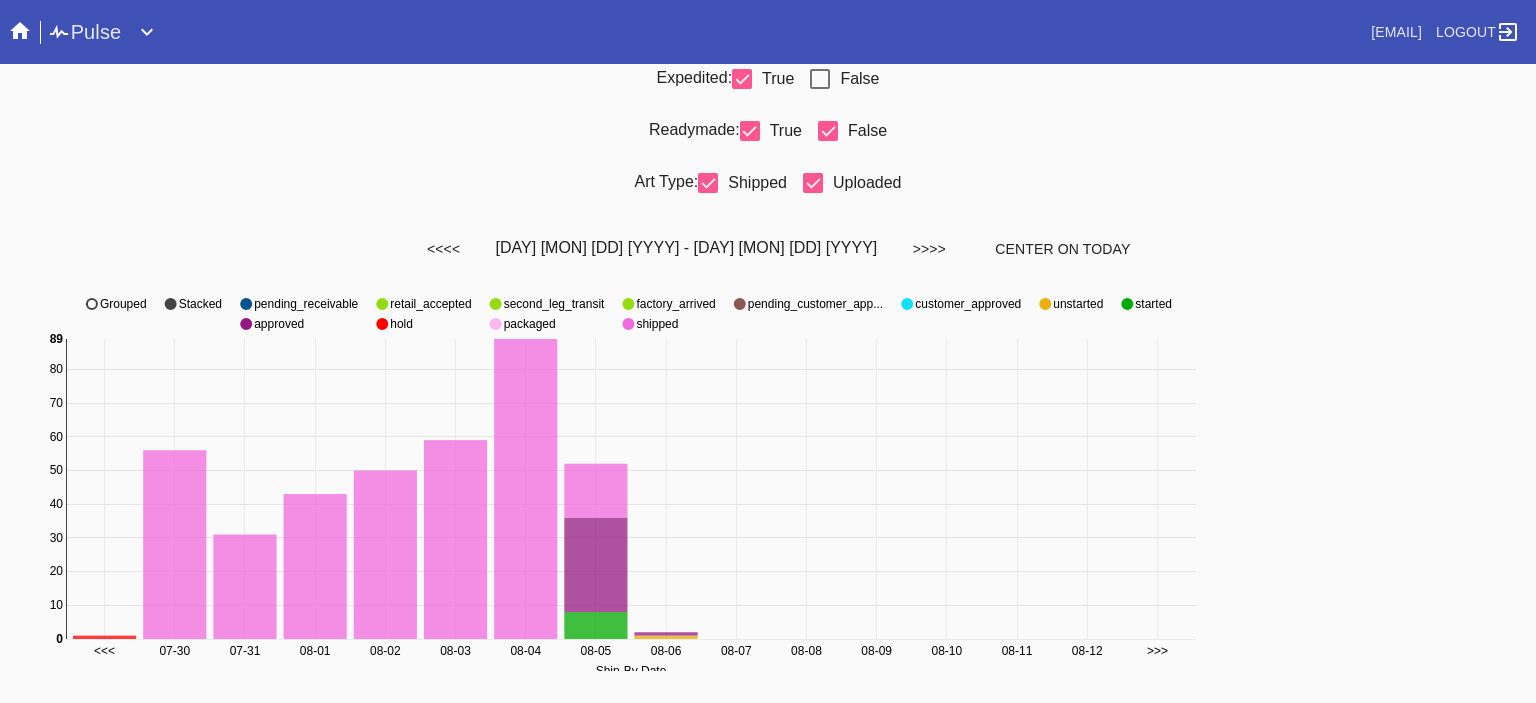 scroll, scrollTop: 0, scrollLeft: 0, axis: both 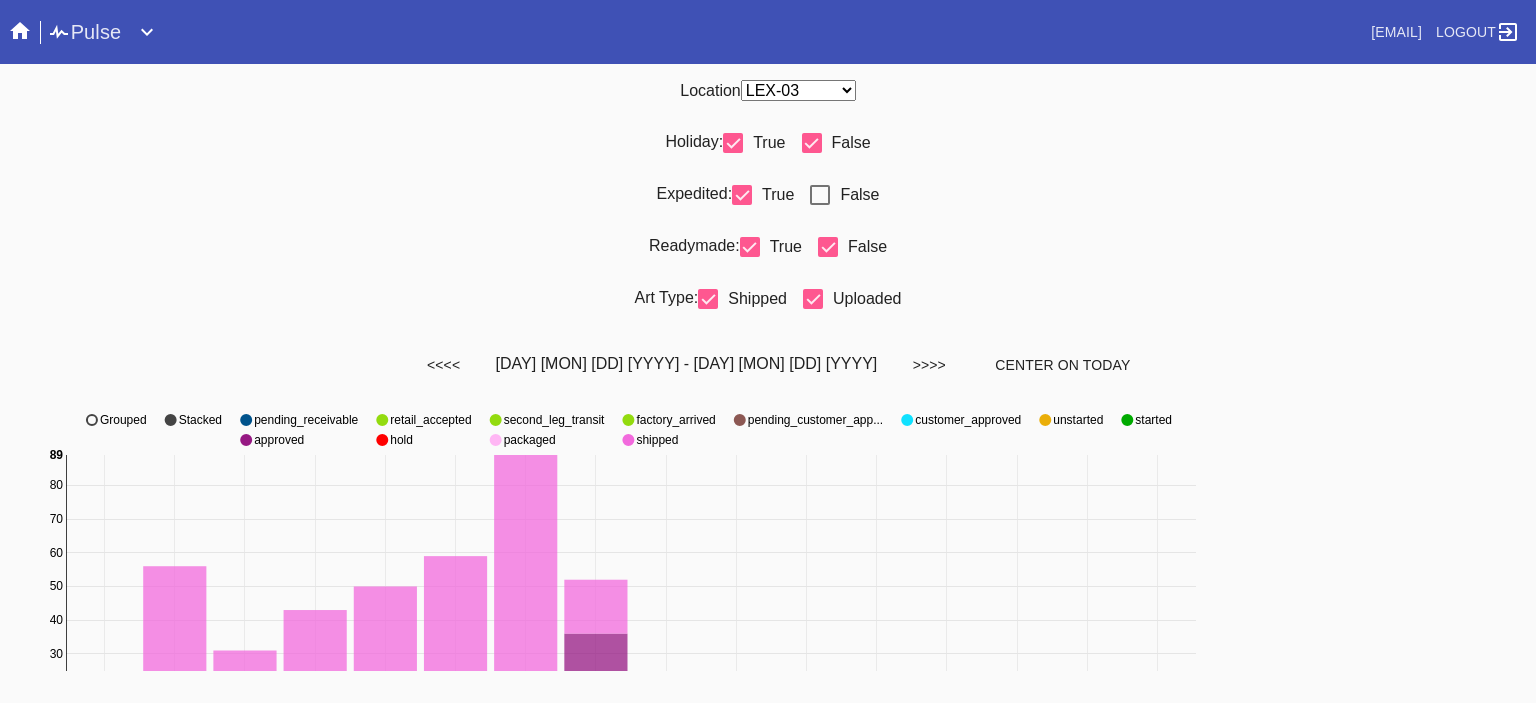 click at bounding box center [820, 195] 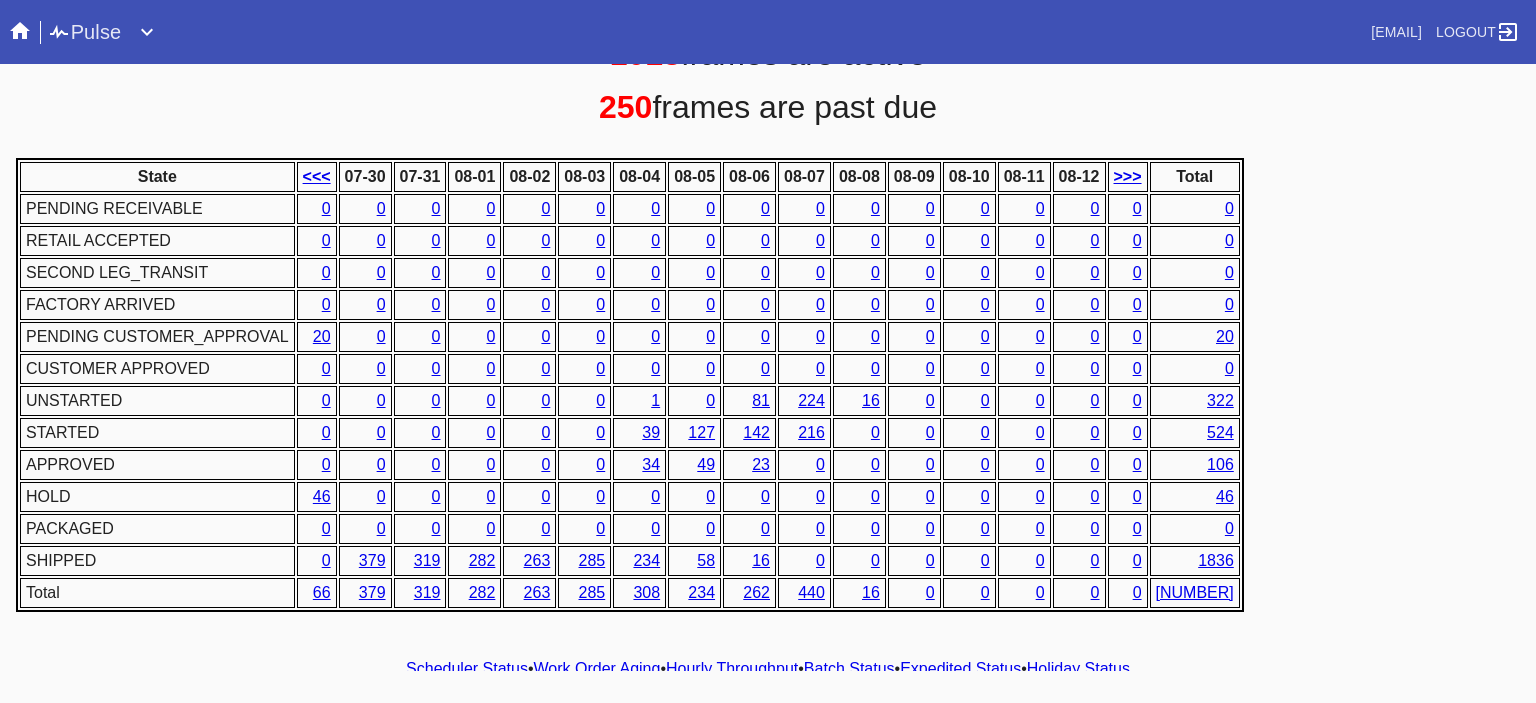 scroll, scrollTop: 914, scrollLeft: 0, axis: vertical 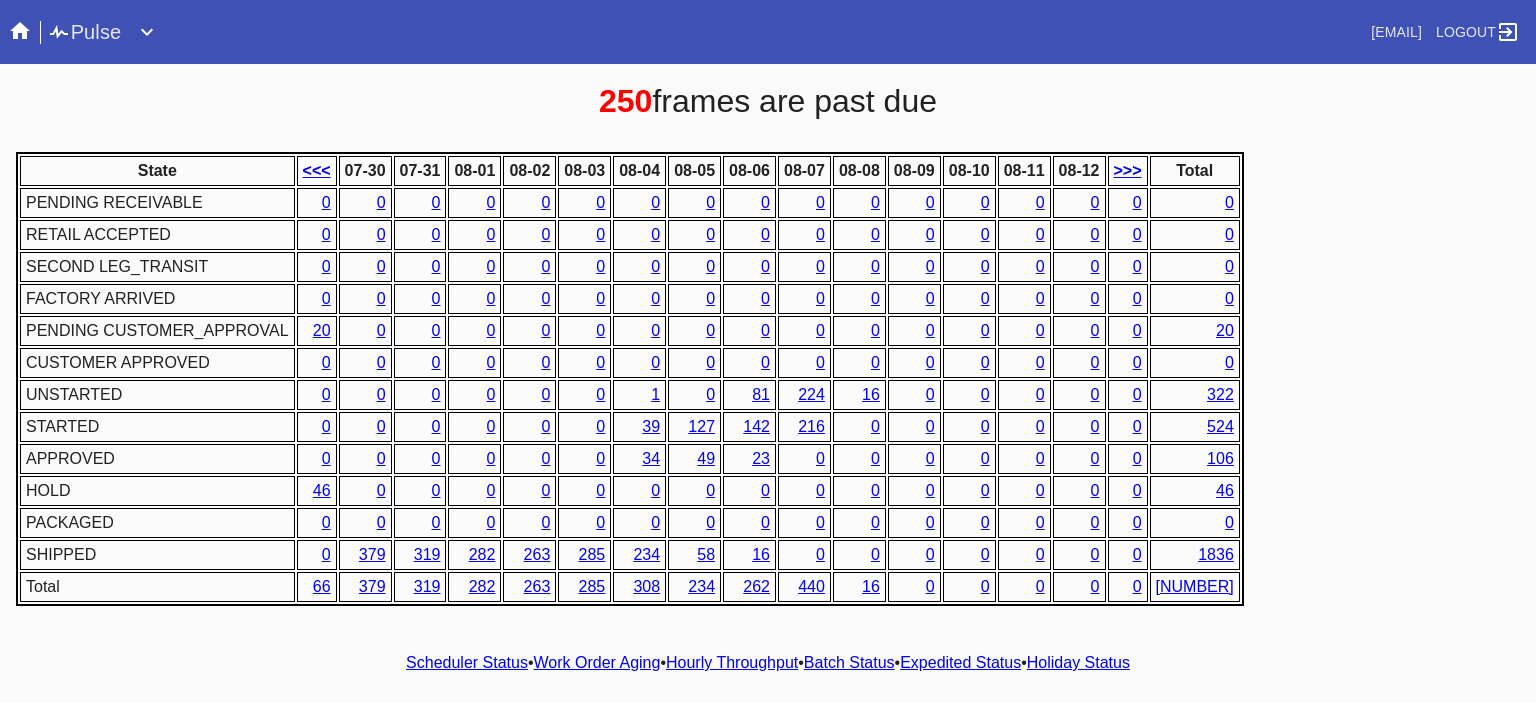 click on "1" at bounding box center (655, 394) 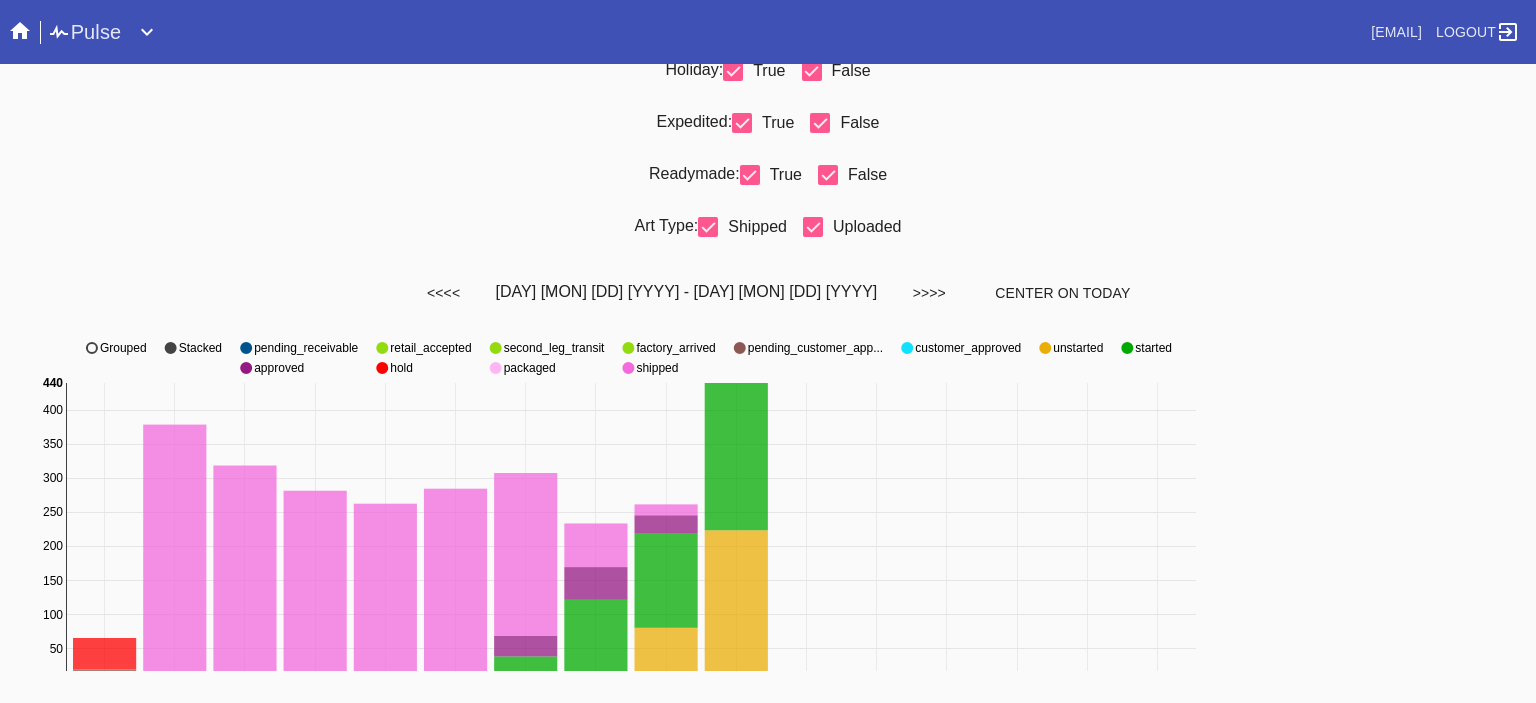 scroll, scrollTop: 0, scrollLeft: 0, axis: both 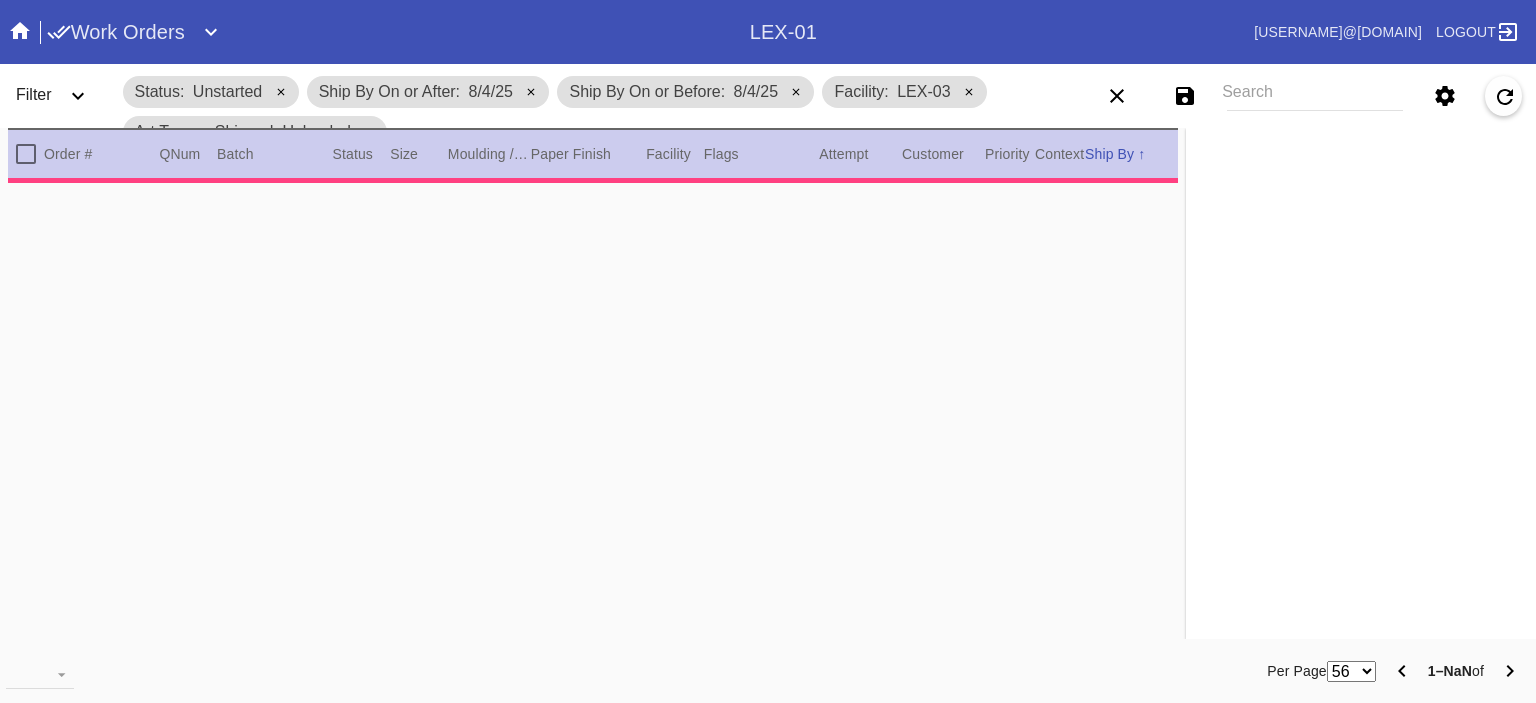 type on "*** CUSTOM MAT CAN BE FOUND AT: O:\Zund\Willie\Custom Mats W/O#" 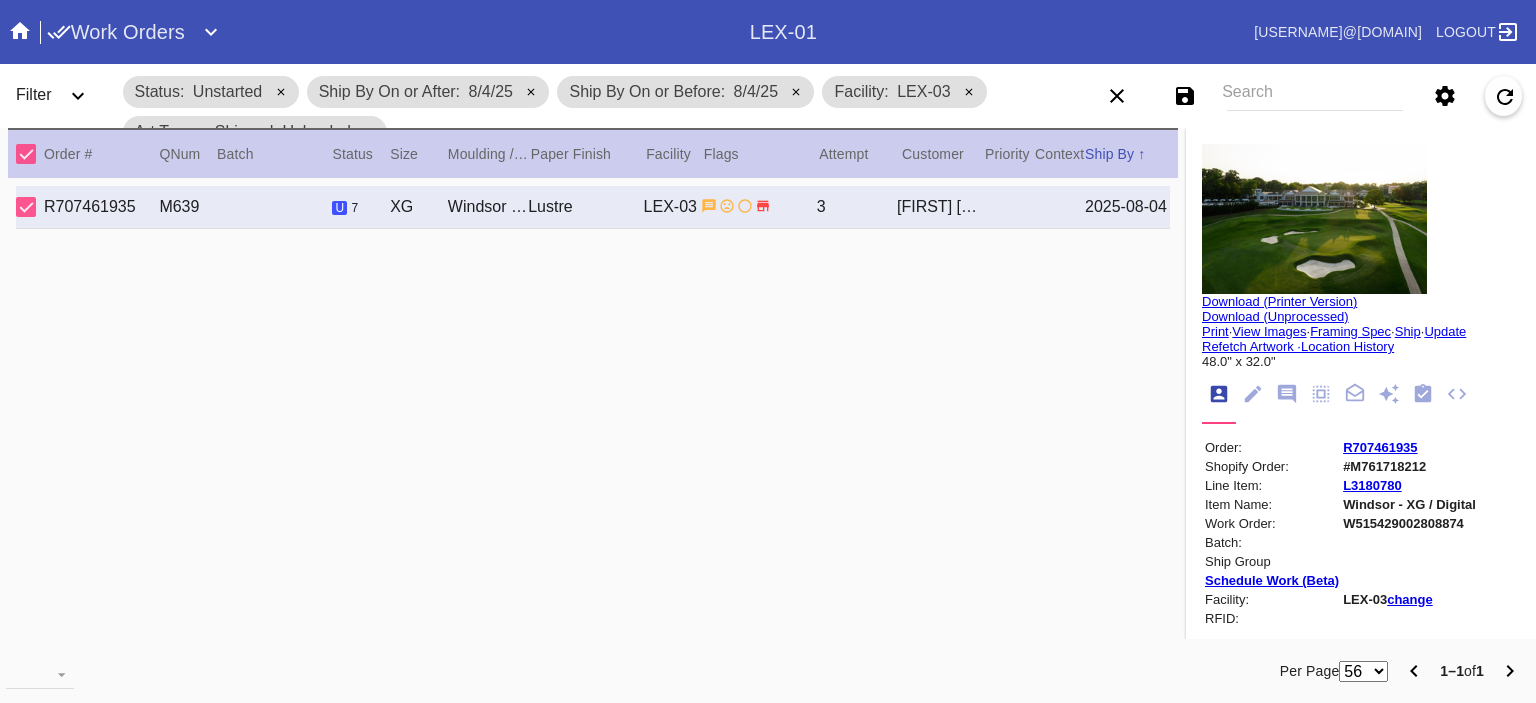 scroll, scrollTop: 0, scrollLeft: 0, axis: both 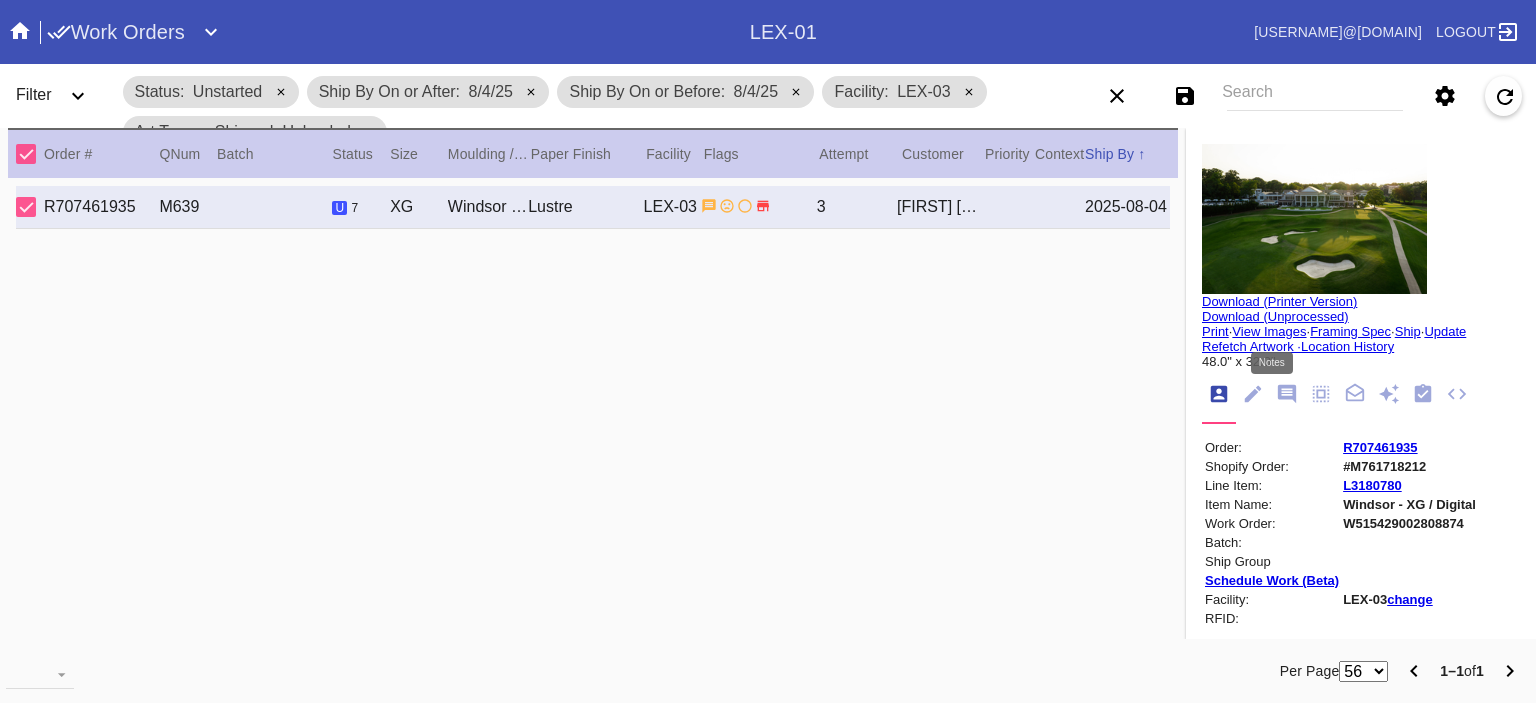click 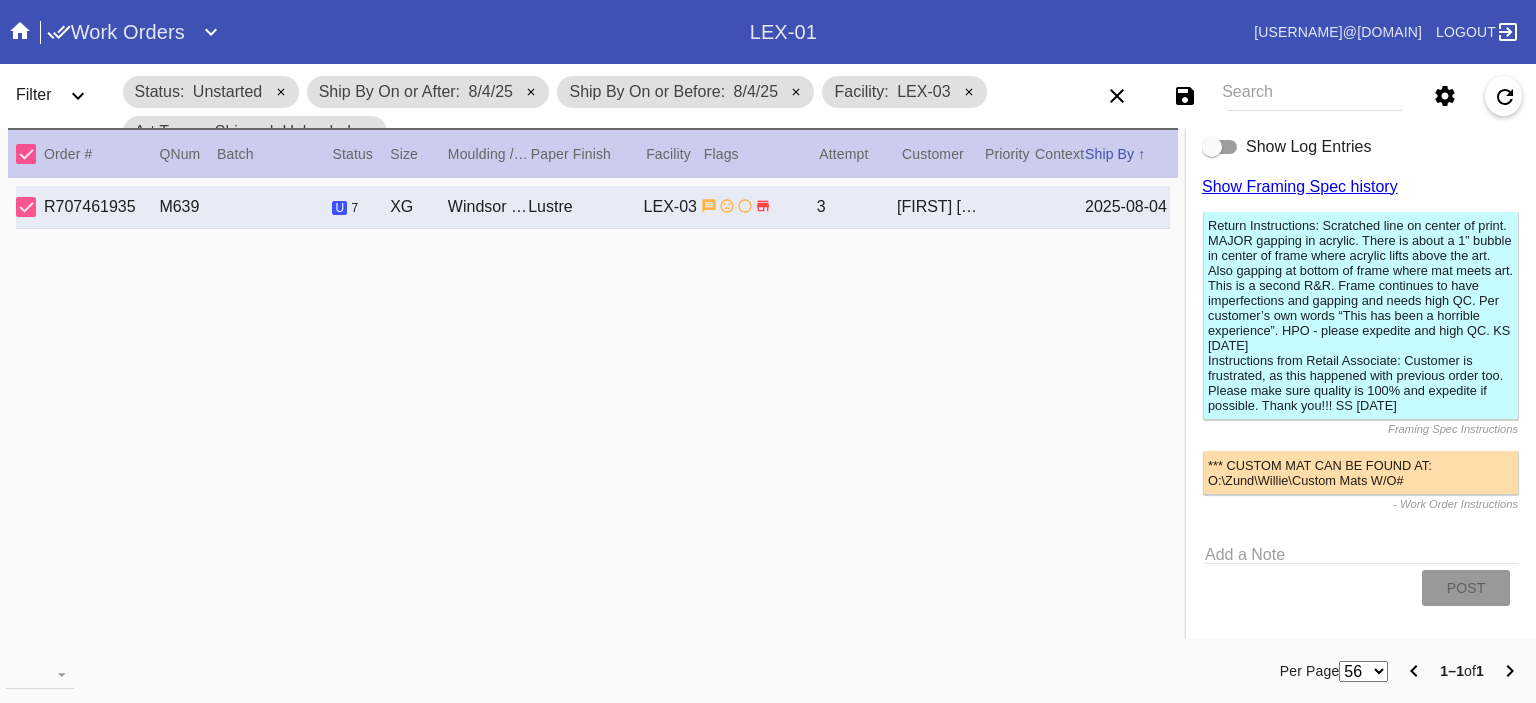 scroll, scrollTop: 0, scrollLeft: 0, axis: both 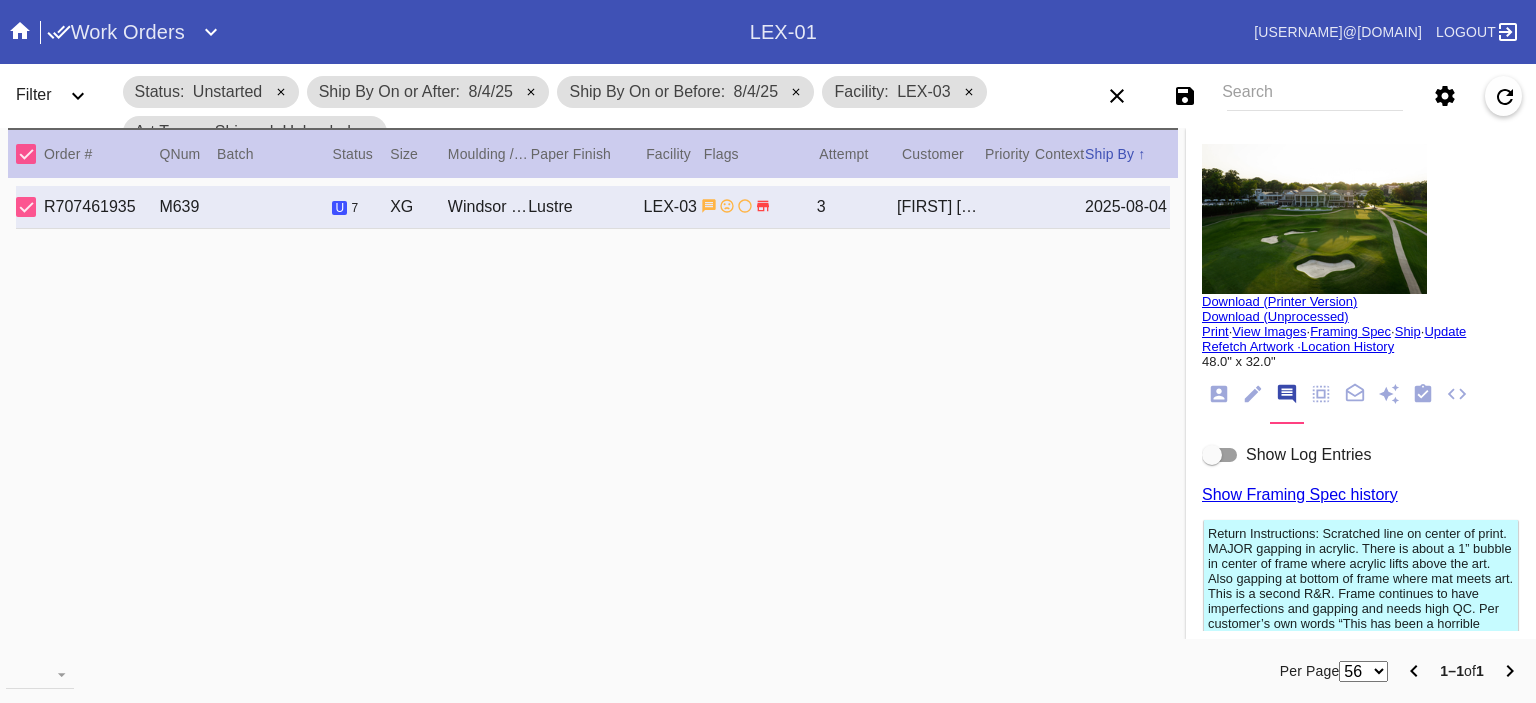 click at bounding box center (1314, 219) 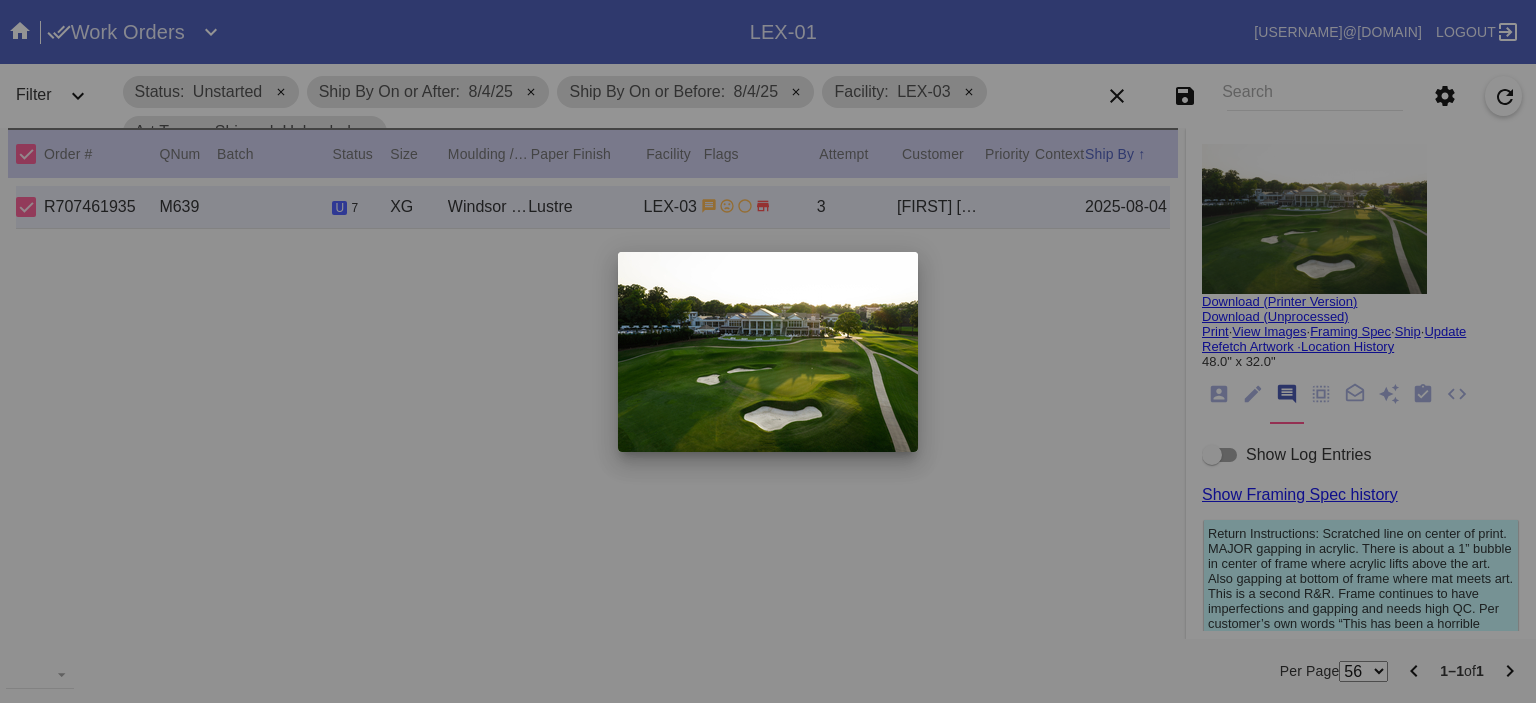 click at bounding box center [768, 351] 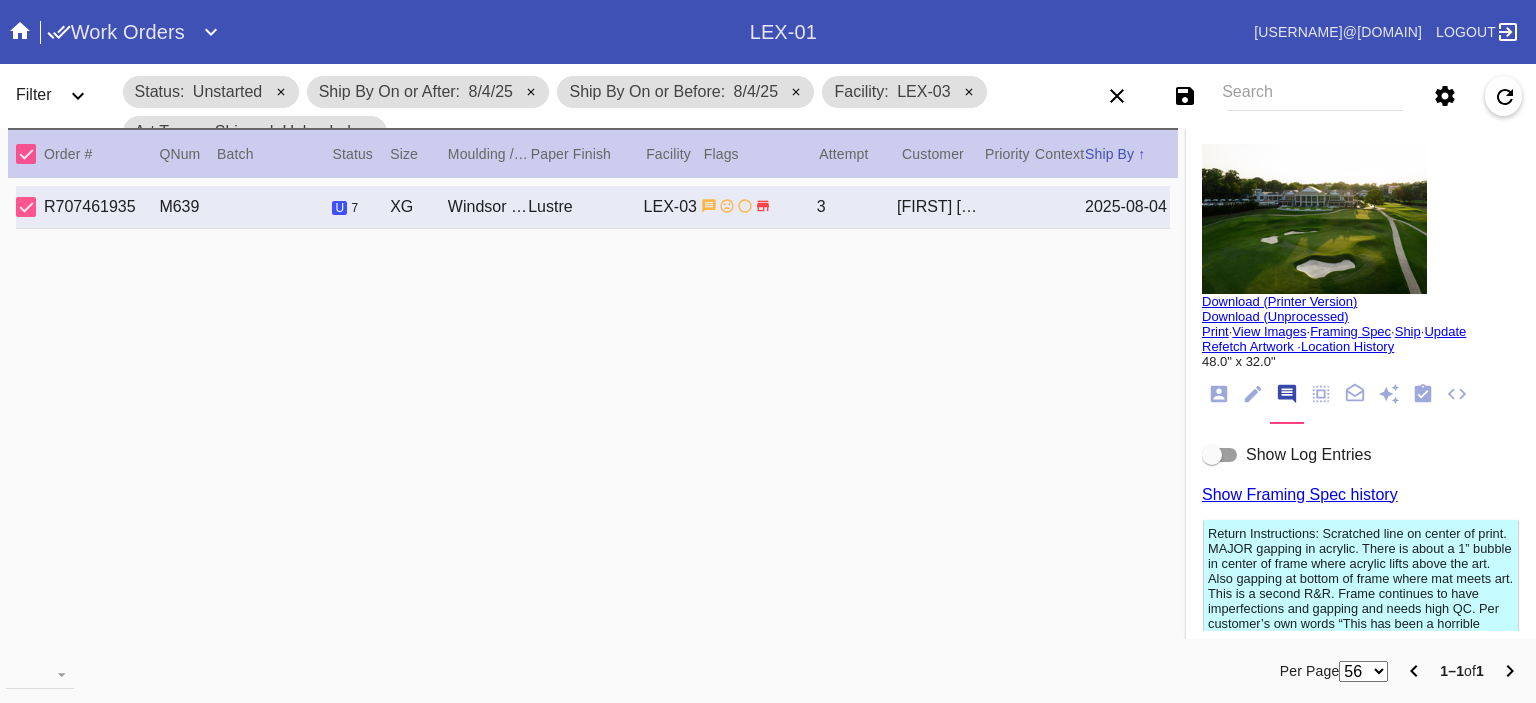 click on "Print" at bounding box center [1215, 331] 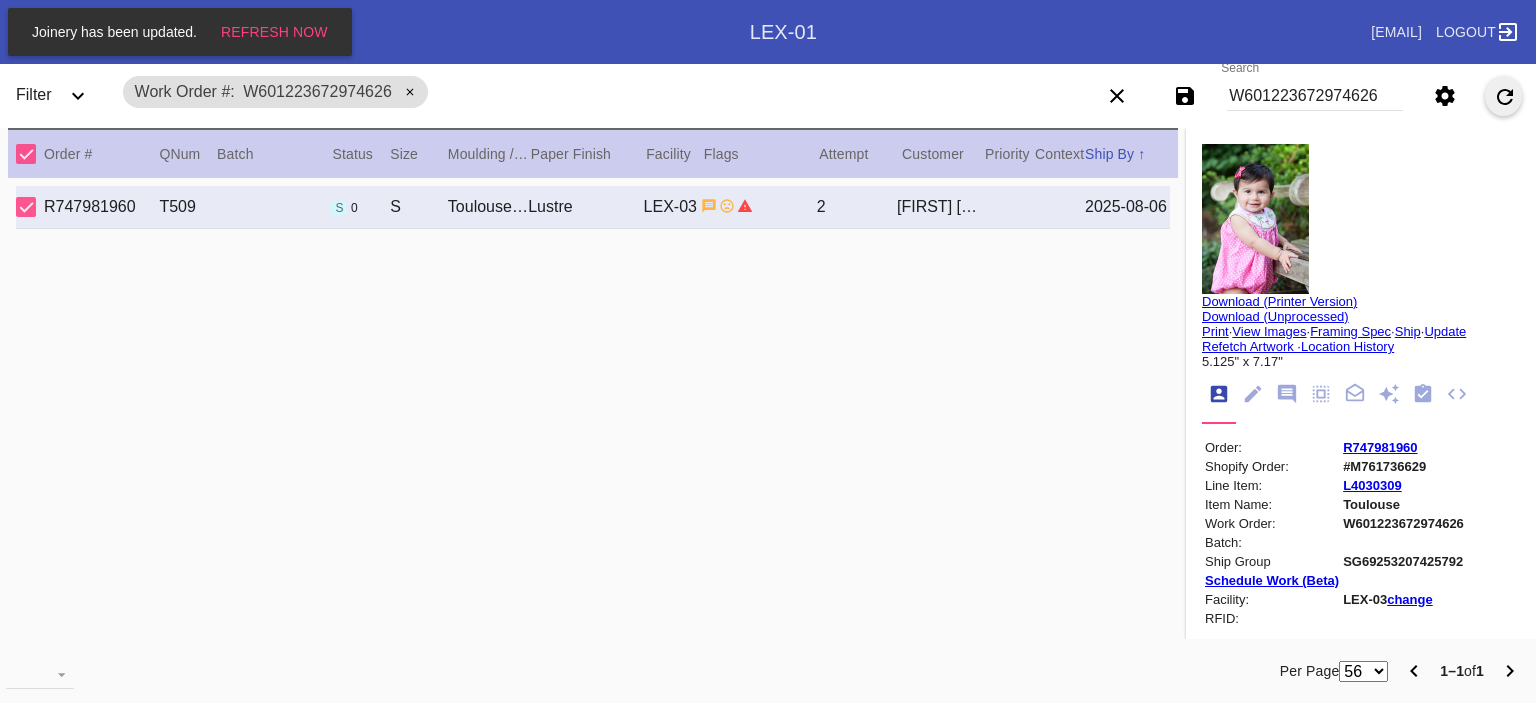 scroll, scrollTop: 0, scrollLeft: 0, axis: both 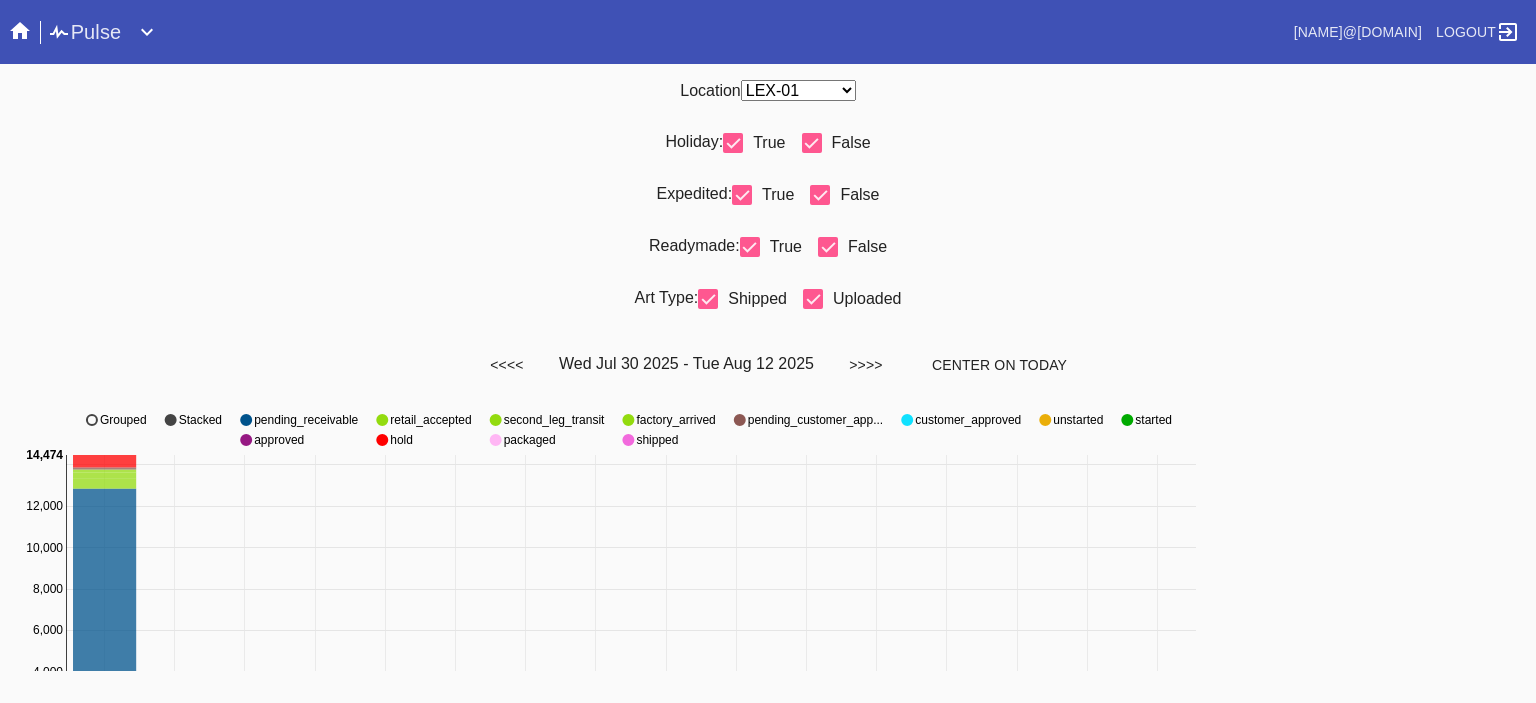 click on "Any Location DCA-05 ELP-01 LAS-01 LEX-01 LEX-03" at bounding box center [798, 90] 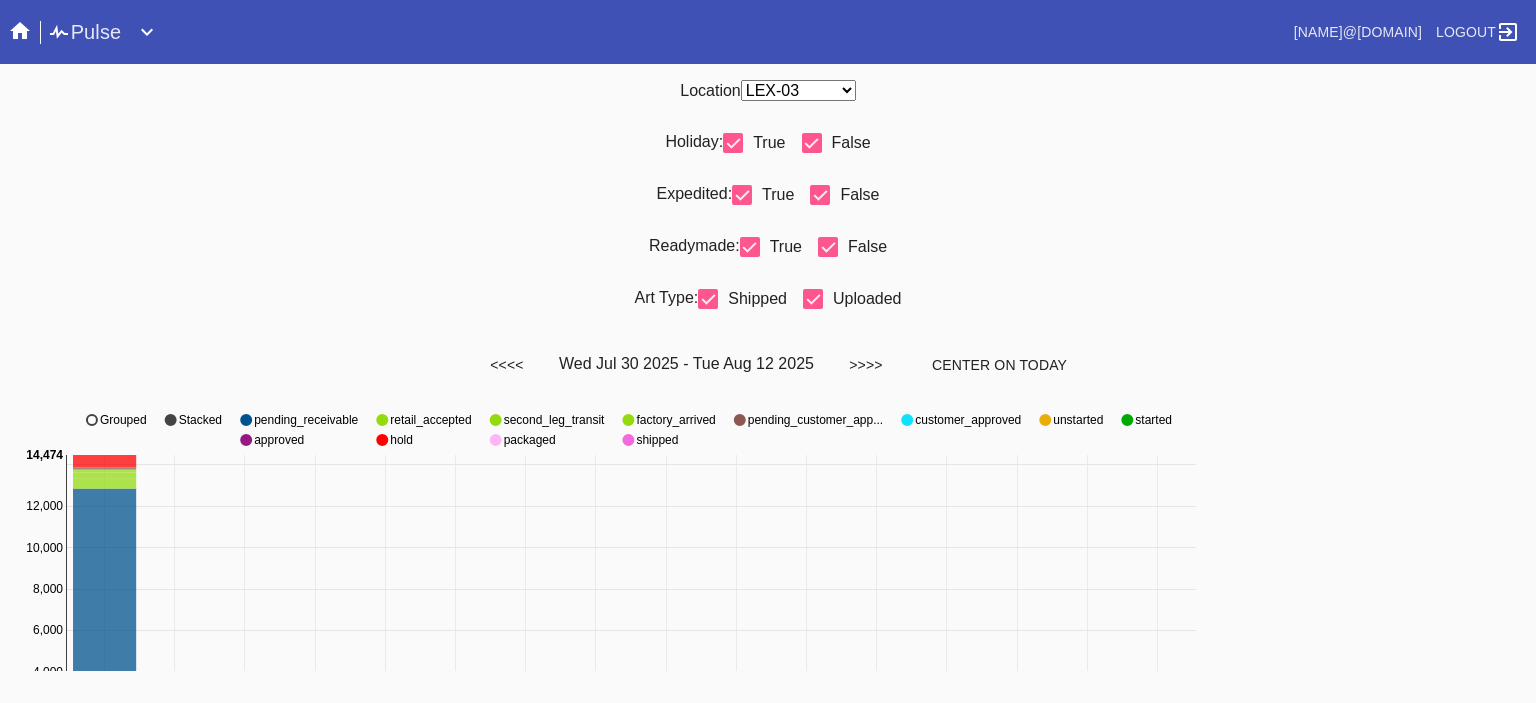 click on "Any Location DCA-05 ELP-01 LAS-01 LEX-01 LEX-03" at bounding box center [798, 90] 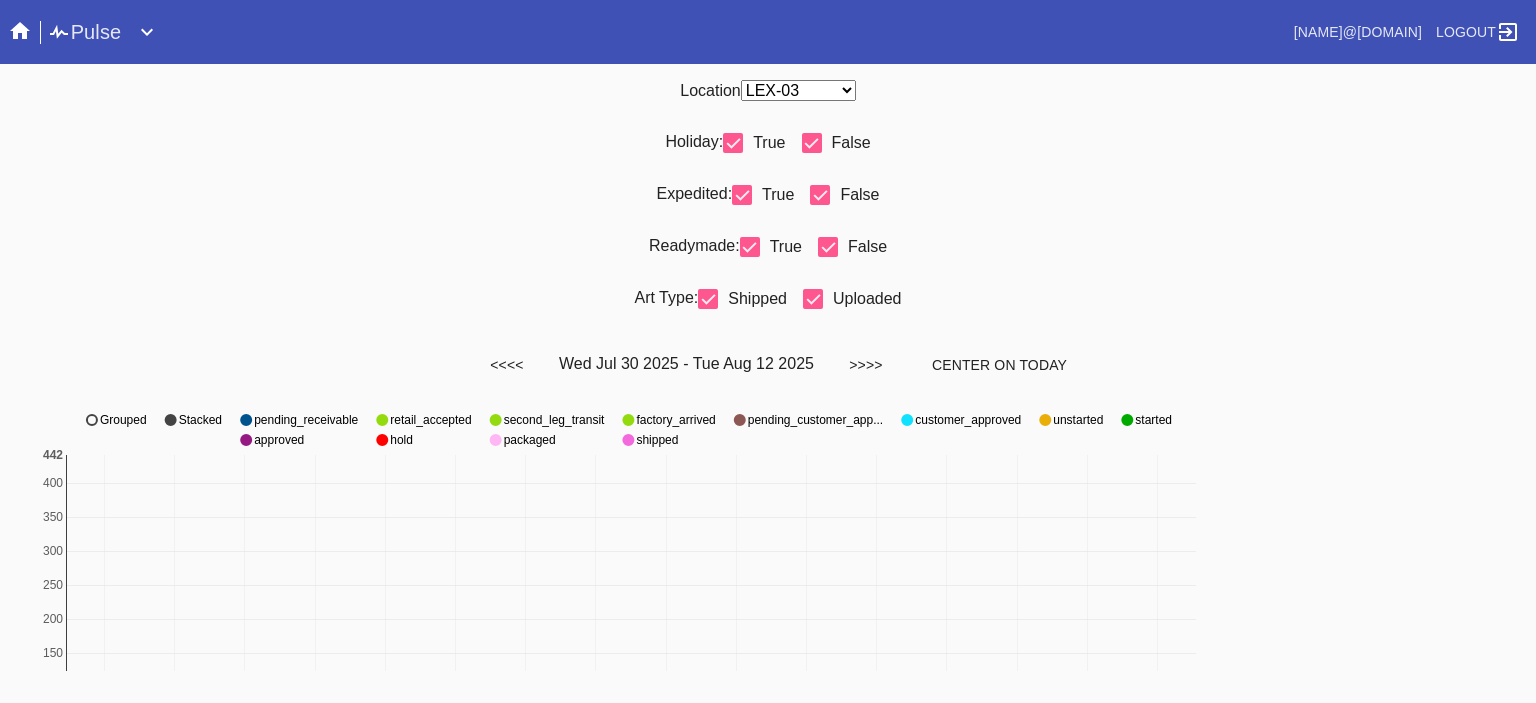 scroll, scrollTop: 936, scrollLeft: 0, axis: vertical 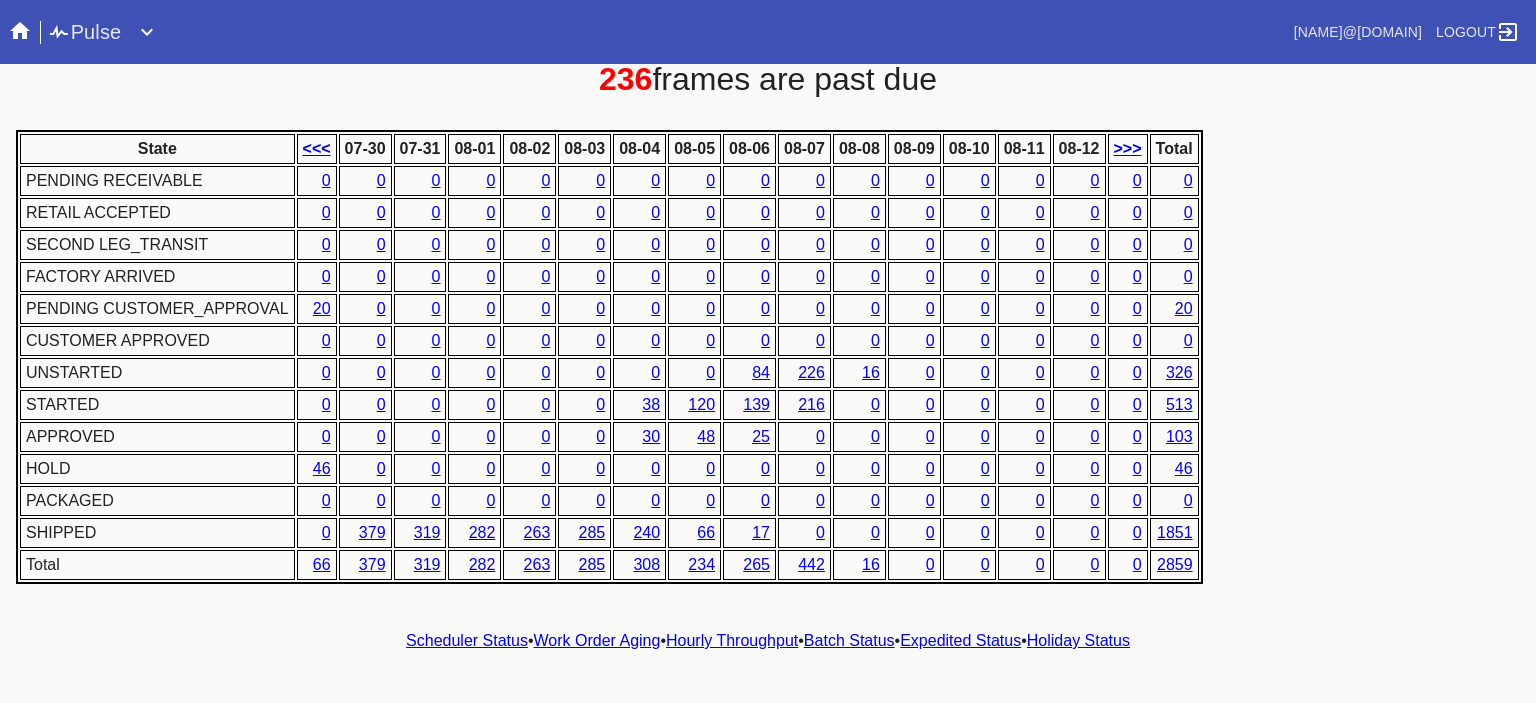 click on "Hourly Throughput" at bounding box center (732, 640) 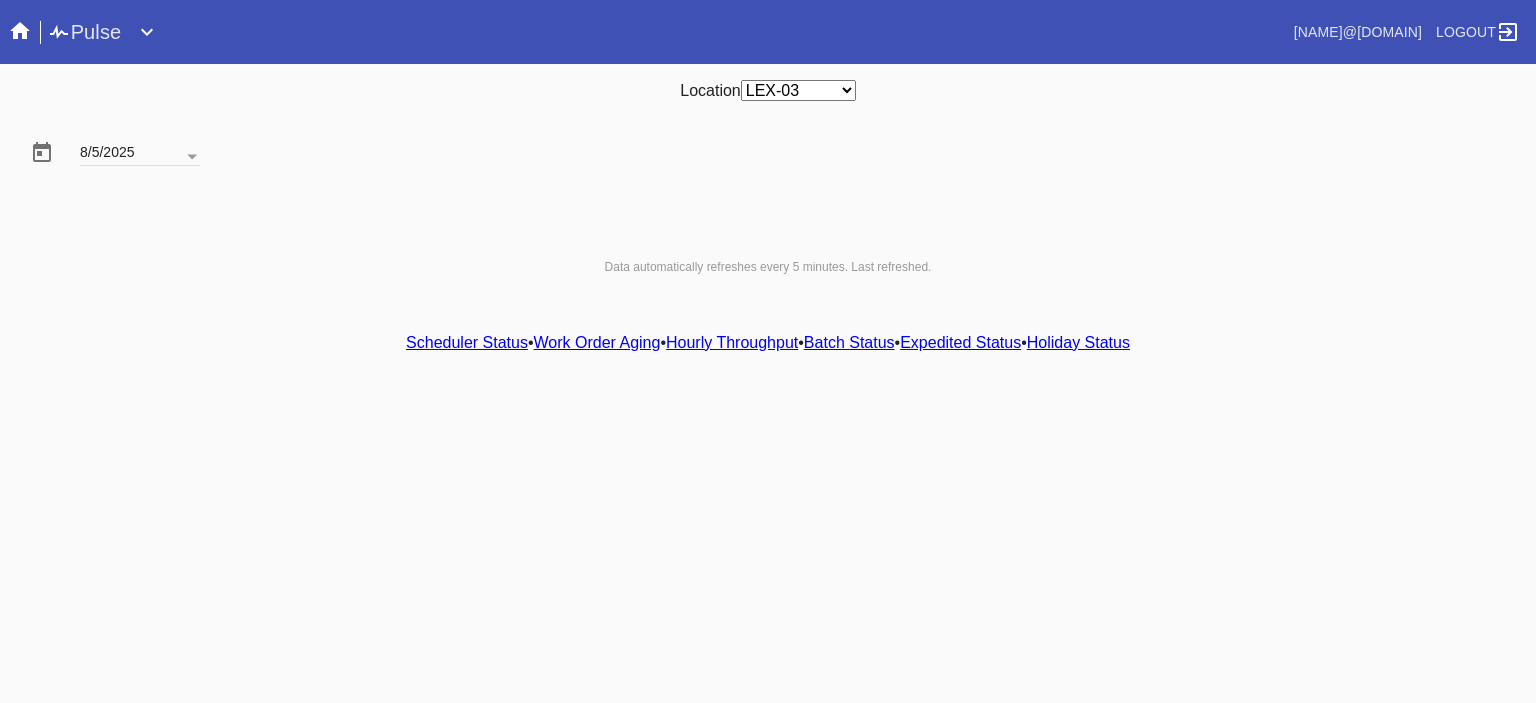 scroll, scrollTop: 0, scrollLeft: 0, axis: both 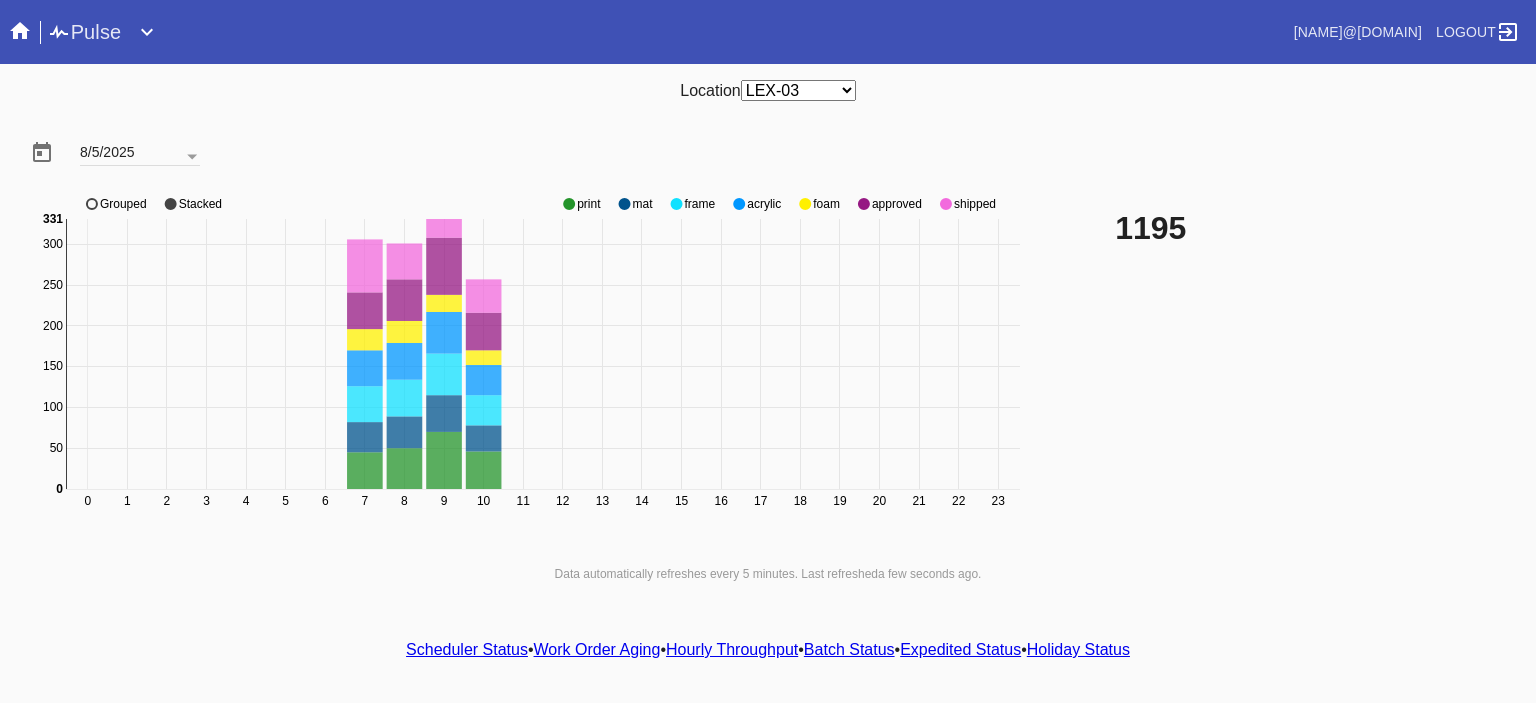 click 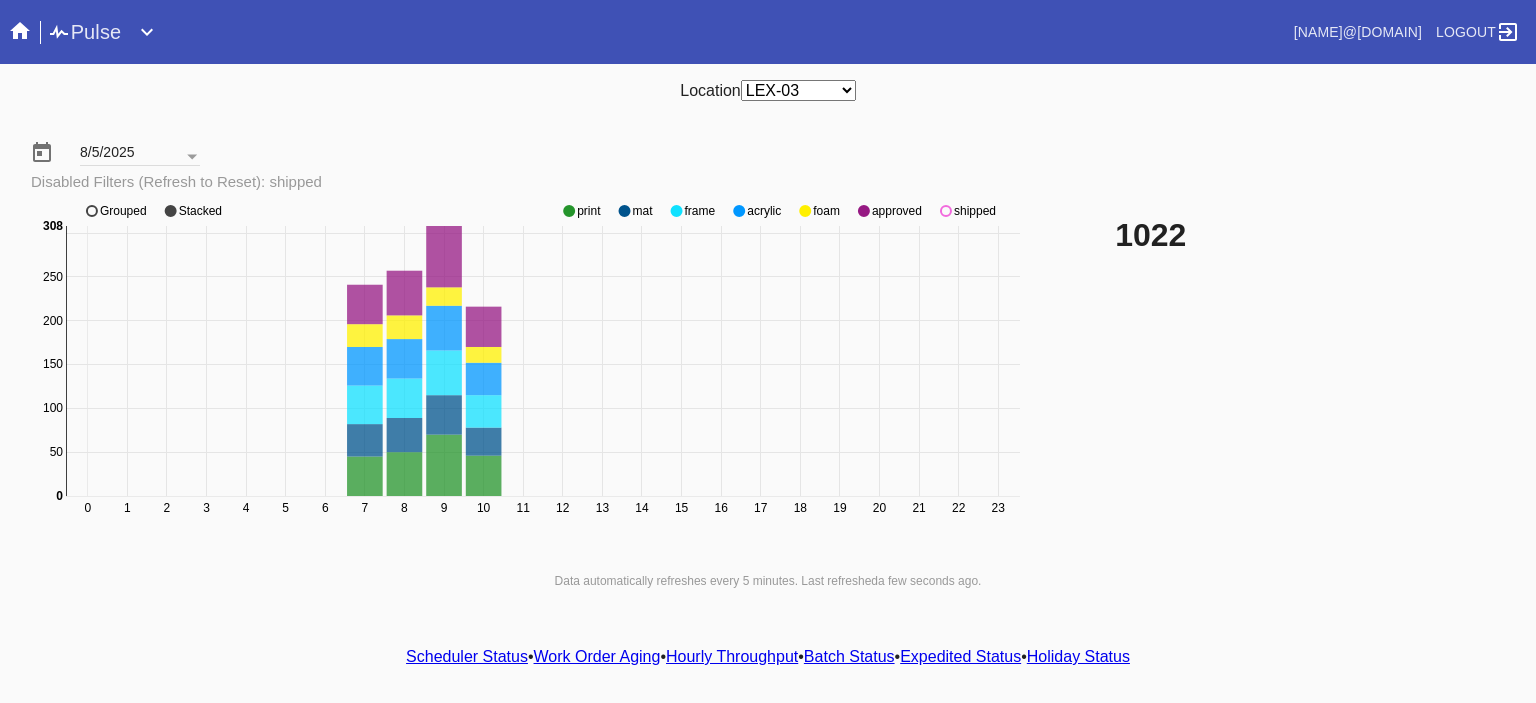 click 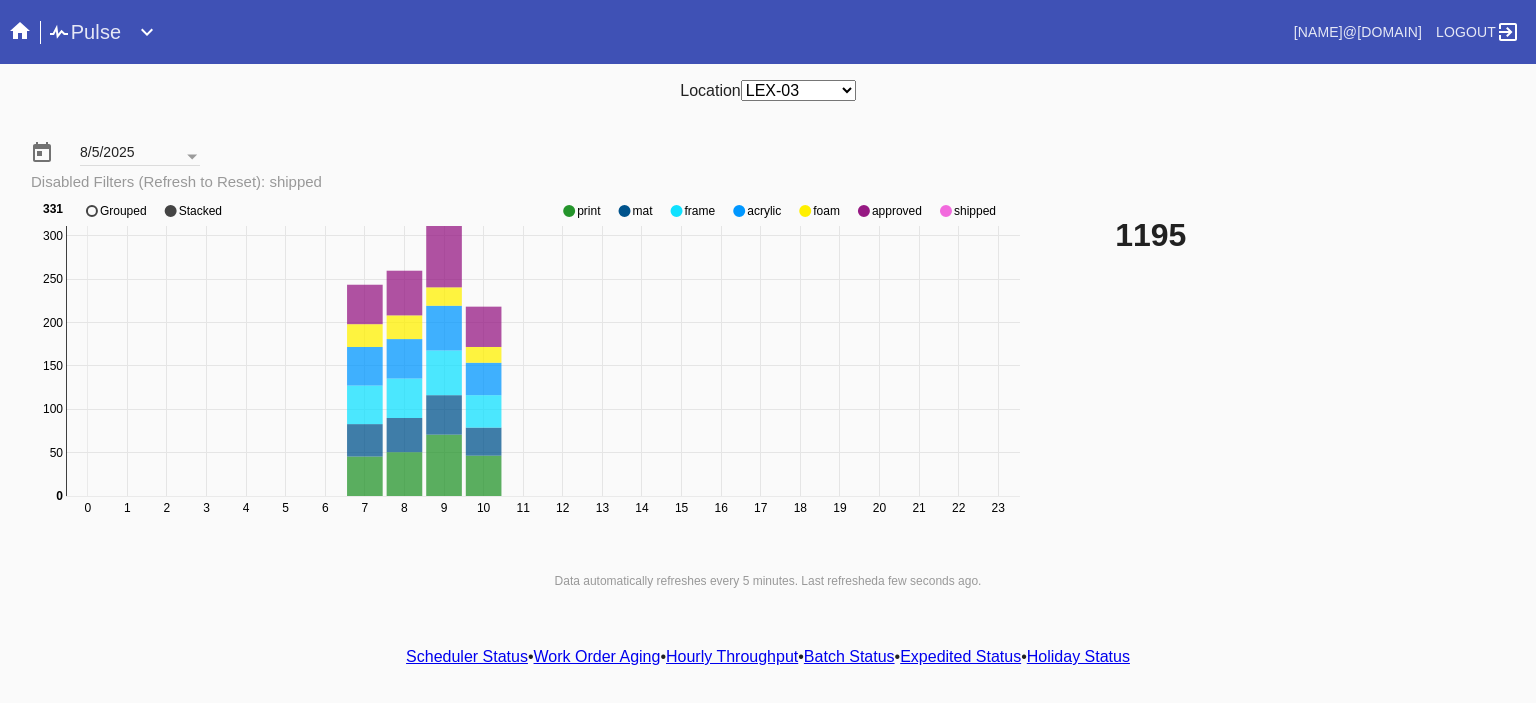 click 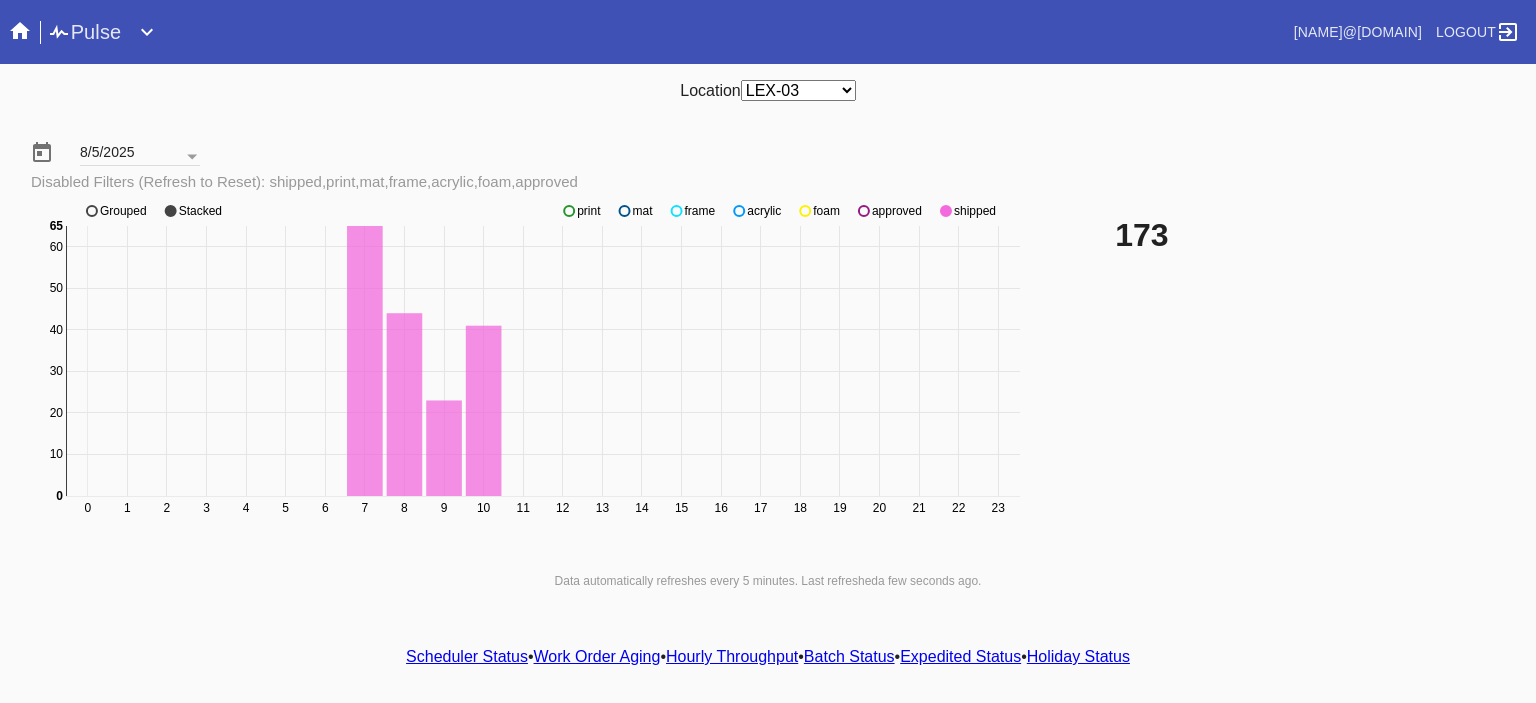click 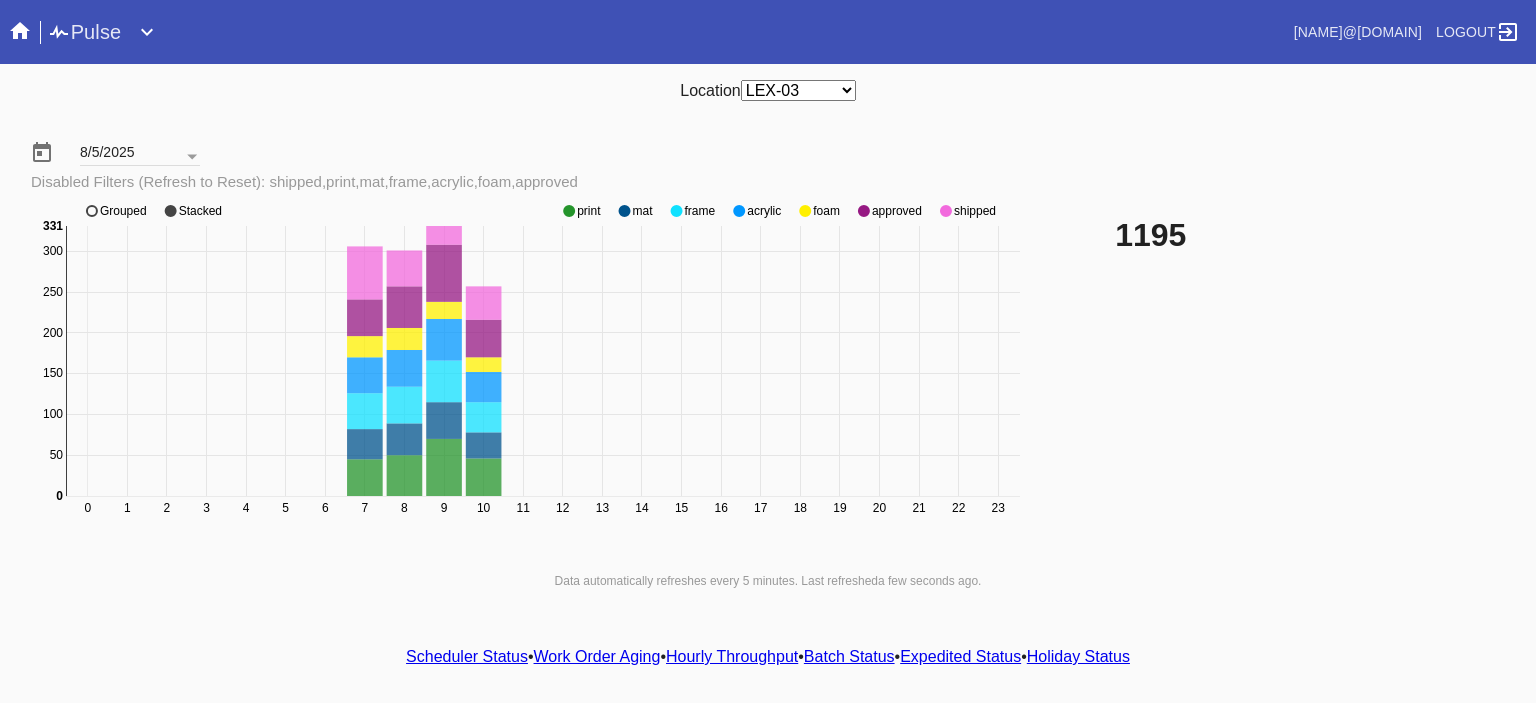 click 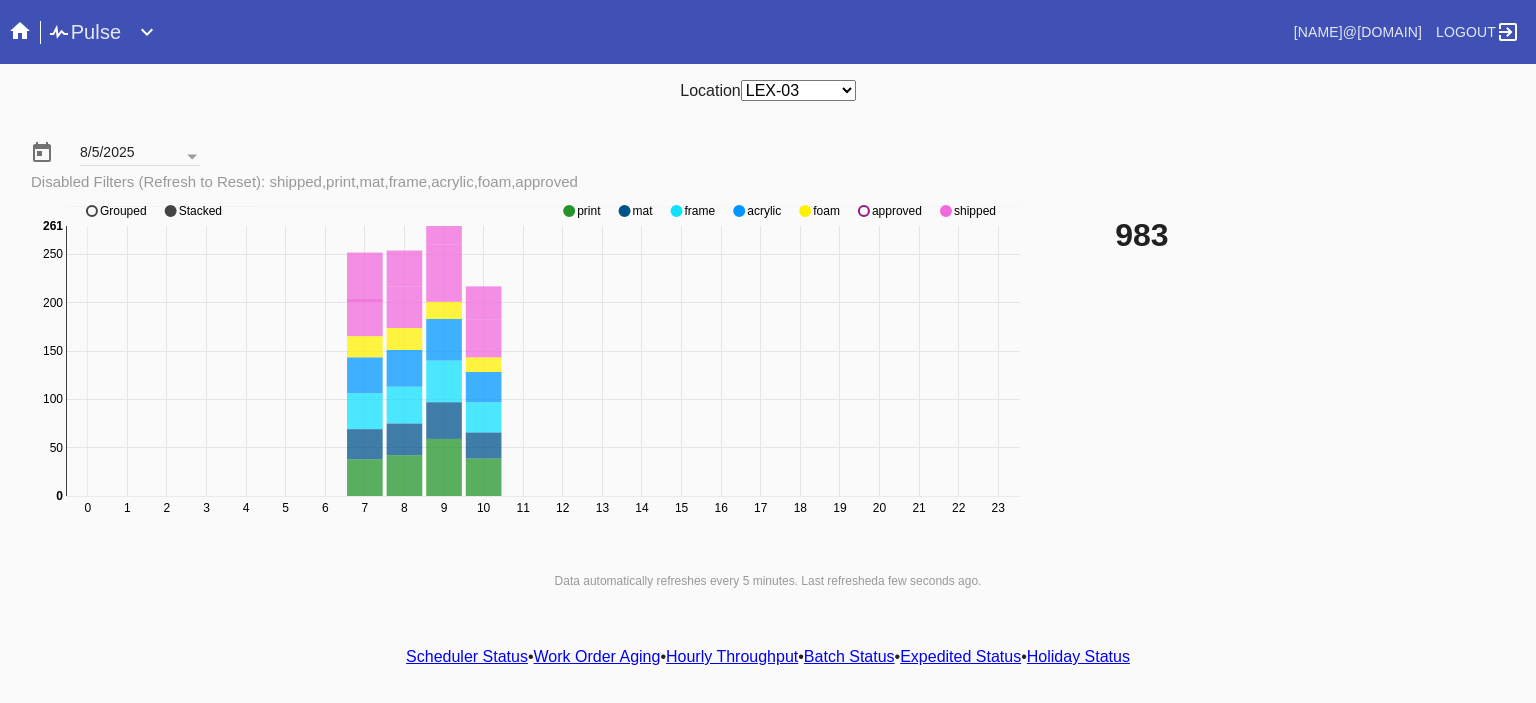 click 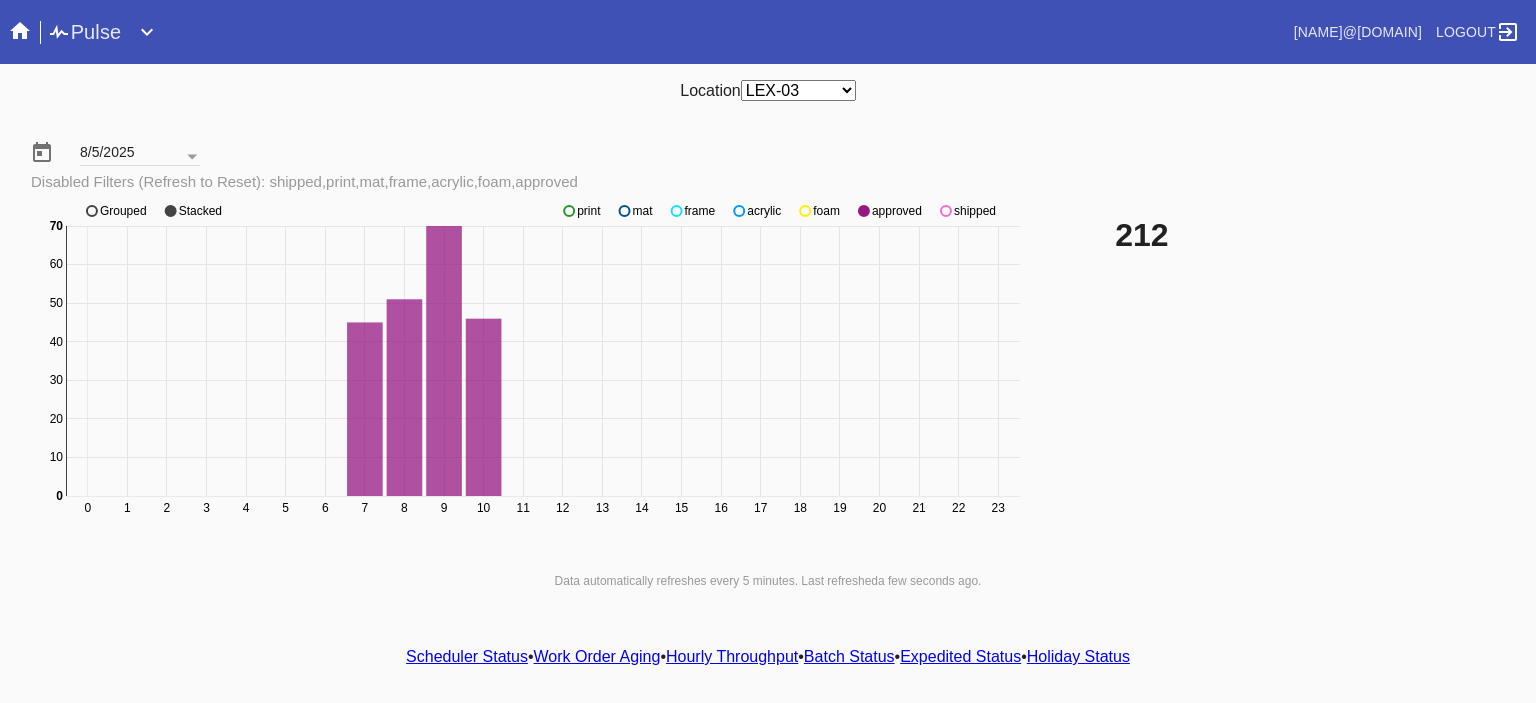 click 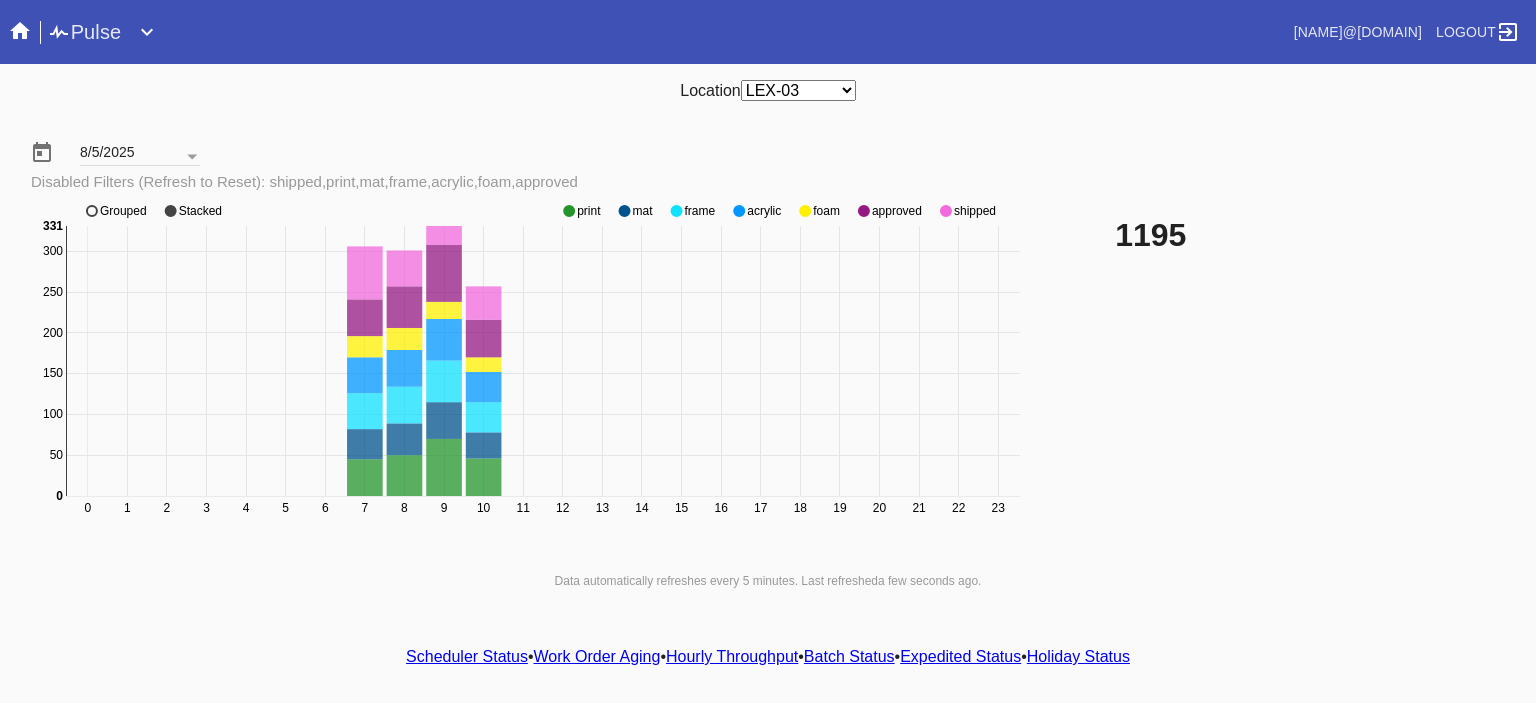 click on "0 1 2 3 4 5 6 7 8 9 10 11 12 13 14 15 16 17 18 19 20 21 22 23 0 50 100 150 200 250 300 0 331 print mat frame acrylic foam approved shipped Grouped Stacked" 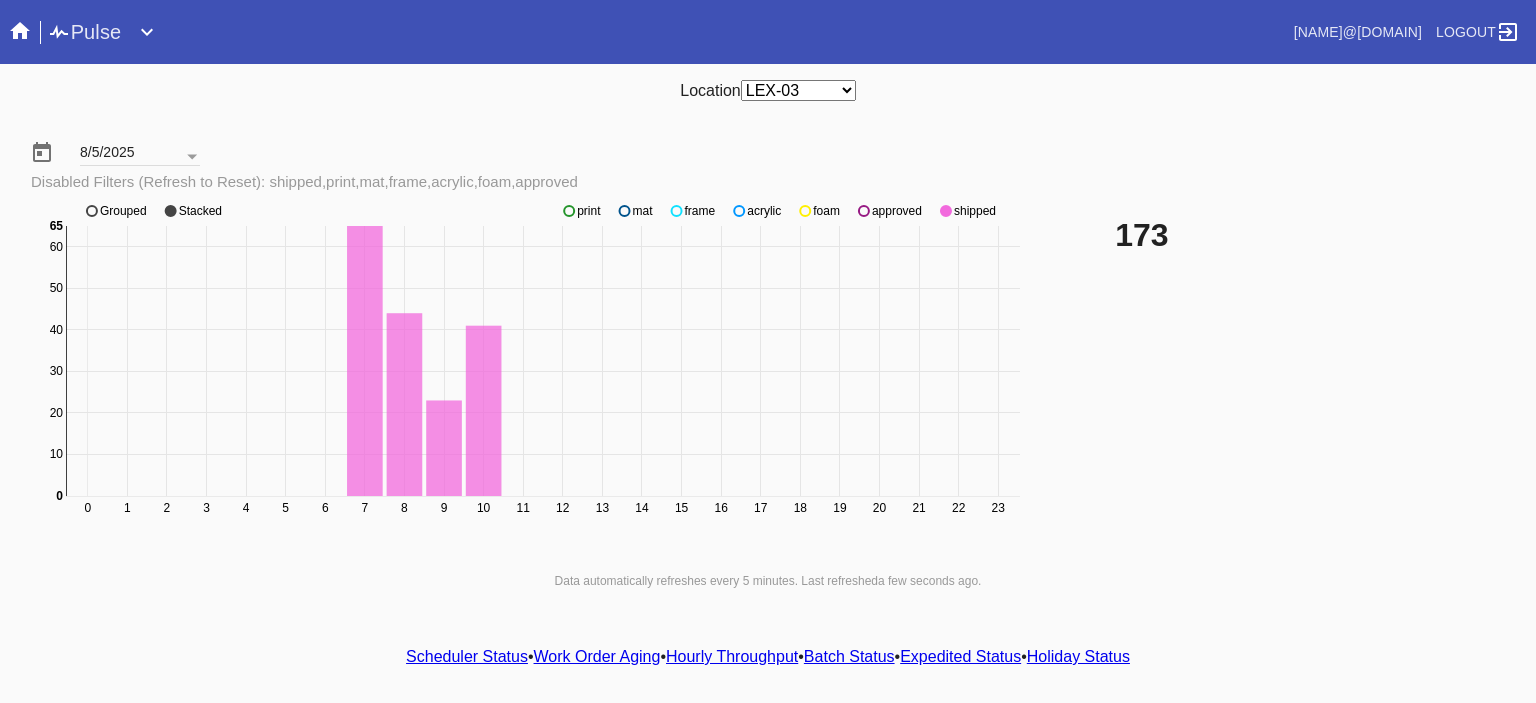 click 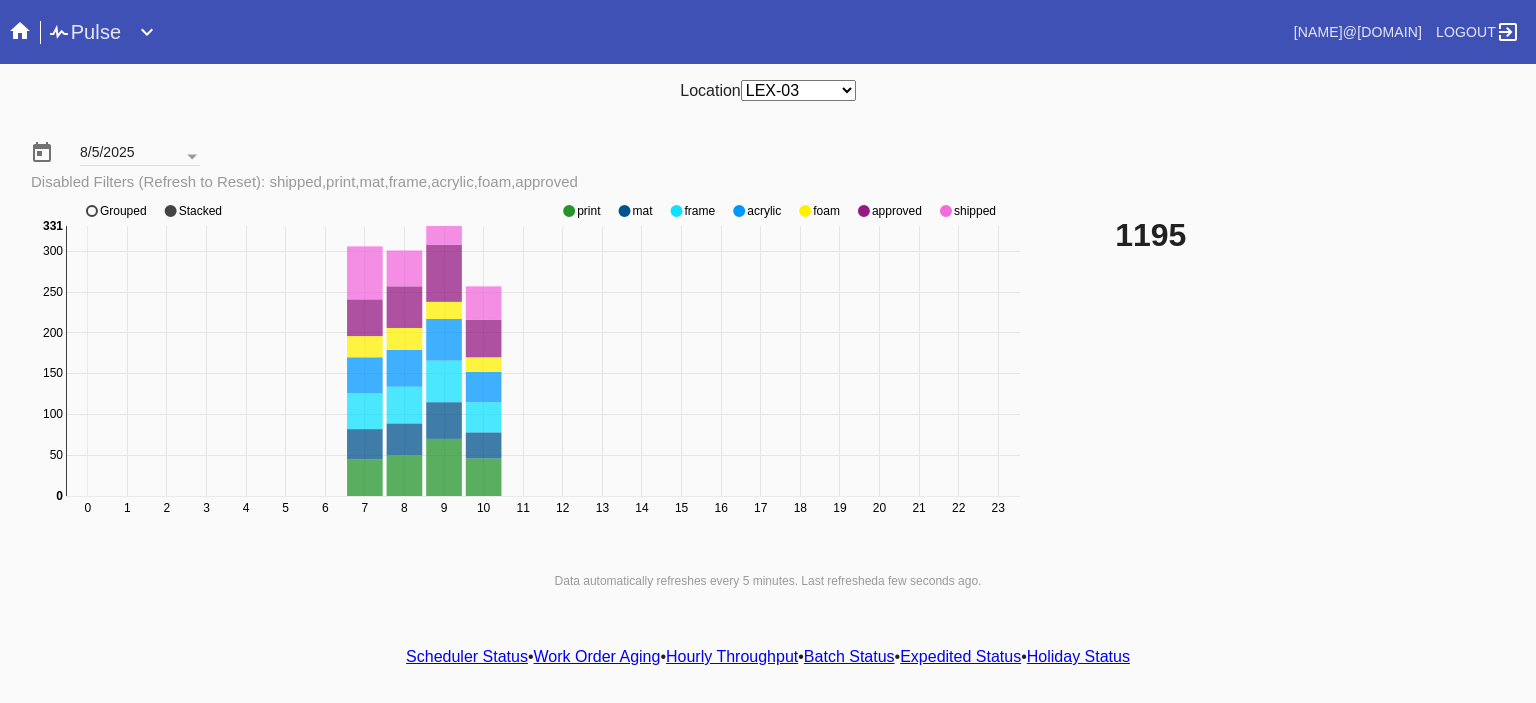 click on "Scheduler Status" at bounding box center (467, 656) 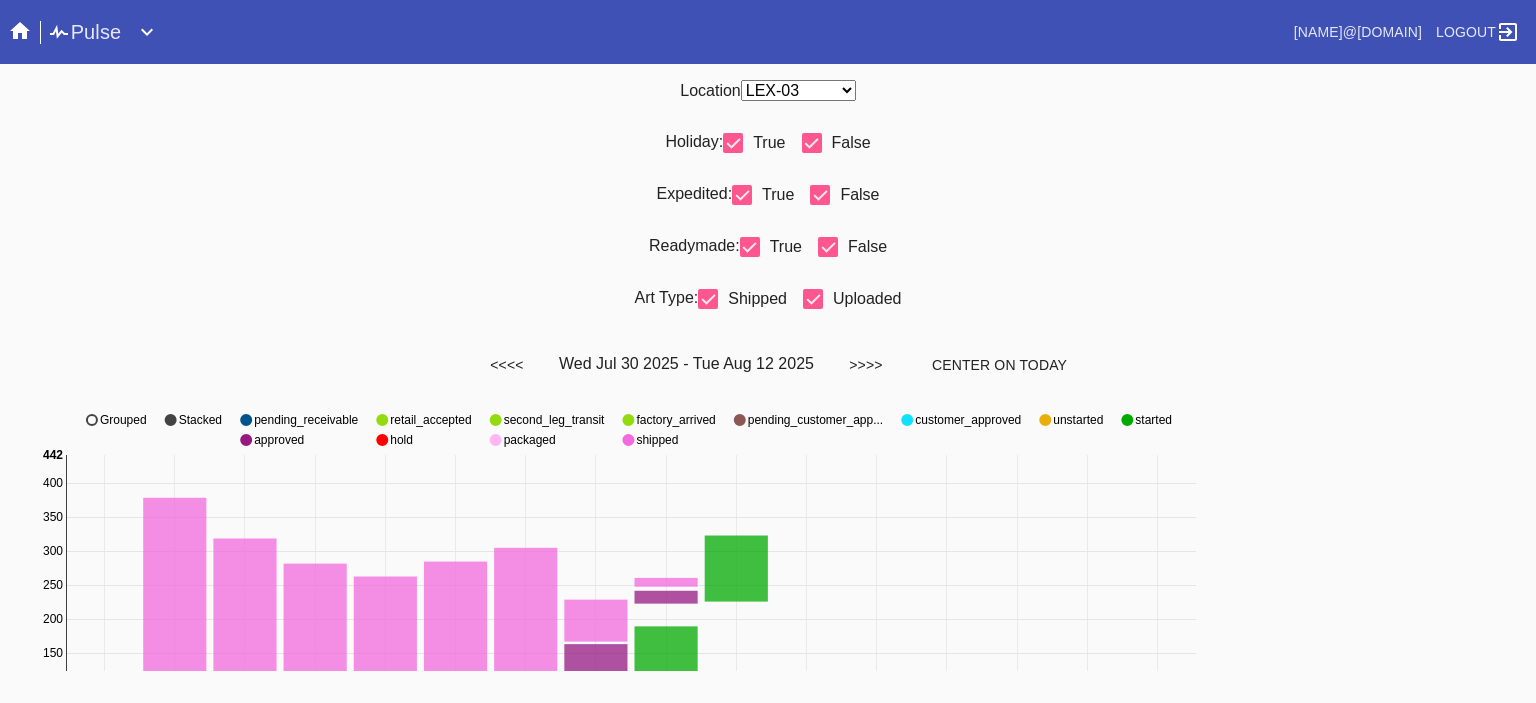 scroll, scrollTop: 936, scrollLeft: 0, axis: vertical 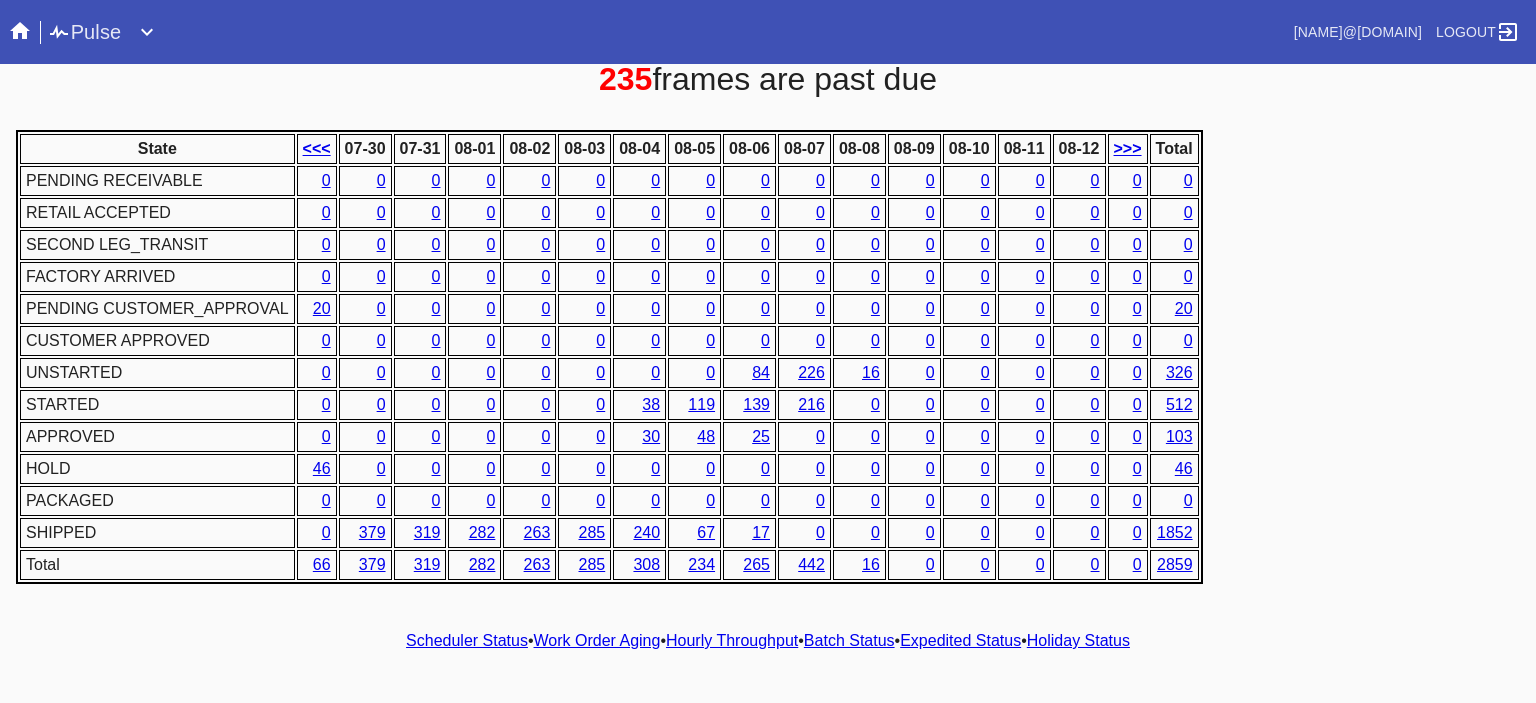click on "State <<< 07-30 07-31 08-01 08-02 08-03 08-04 08-05 08-06 08-07 08-08 08-09 08-10 08-11 08-12 >>> Total PENDING RECEIVABLE 0 0 0 0 0 0 0 0 0 0 0 0 0 0 0 0 0 RETAIL ACCEPTED 0 0 0 0 0 0 0 0 0 0 0 0 0 0 0 0 0 SECOND LEG_TRANSIT 0 0 0 0 0 0 0 0 0 0 0 0 0 0 0 0 0 FACTORY ARRIVED 0 0 0 0 0 0 0 0 0 0 0 0 0 0 0 0 0 PENDING CUSTOMER_APPROVAL 20 0 0 0 0 0 0 0 0 0 0 0 0 0 0 0 20 CUSTOMER APPROVED 0 0 0 0 0 0 0 0 0 0 0 0 0 0 0 0 0 UNSTARTED 0 0 0 0 0 0 0 0 84 226 16 0 0 0 0 0 326 STARTED 0 0 0 0 0 0 38 119 139 216 0 0 0 0 0 0 512 APPROVED 0 0 0 0 0 0 30 48 25 0 0 0 0 0 0 0 103 HOLD 46 0 0 0 0 0 0 0 0 0 0 0 0 0 0 0 46 PACKAGED 0 0 0 0 0 0 0 0 0 0 0 0 0 0 0 0 0 SHIPPED 0 379 319 282 263 285 240 67 17 0 0 0 0 0 0 0 1852 Total 66 379 319 282 263 285 308 234 265 442 16 0 0 0 0 0 2859" at bounding box center (768, 357) 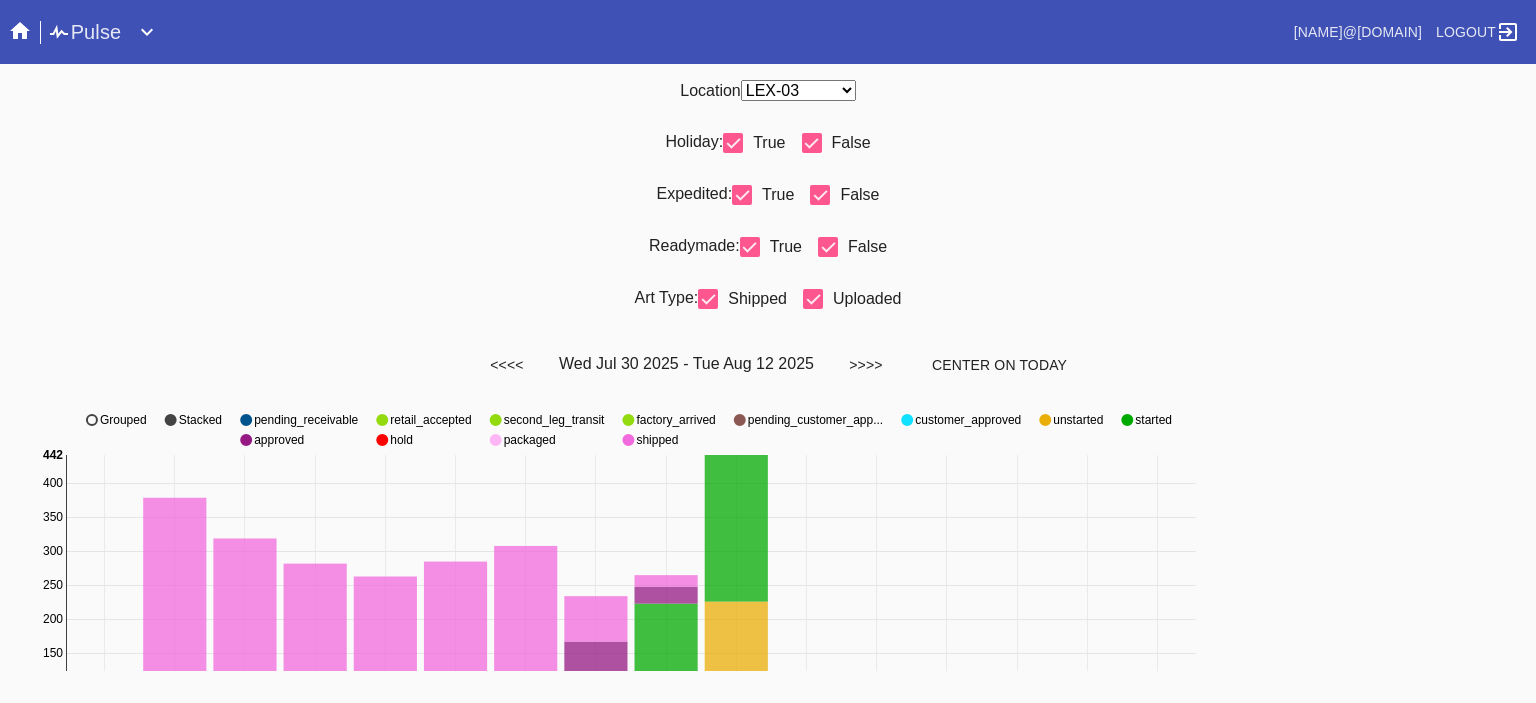 scroll, scrollTop: 936, scrollLeft: 0, axis: vertical 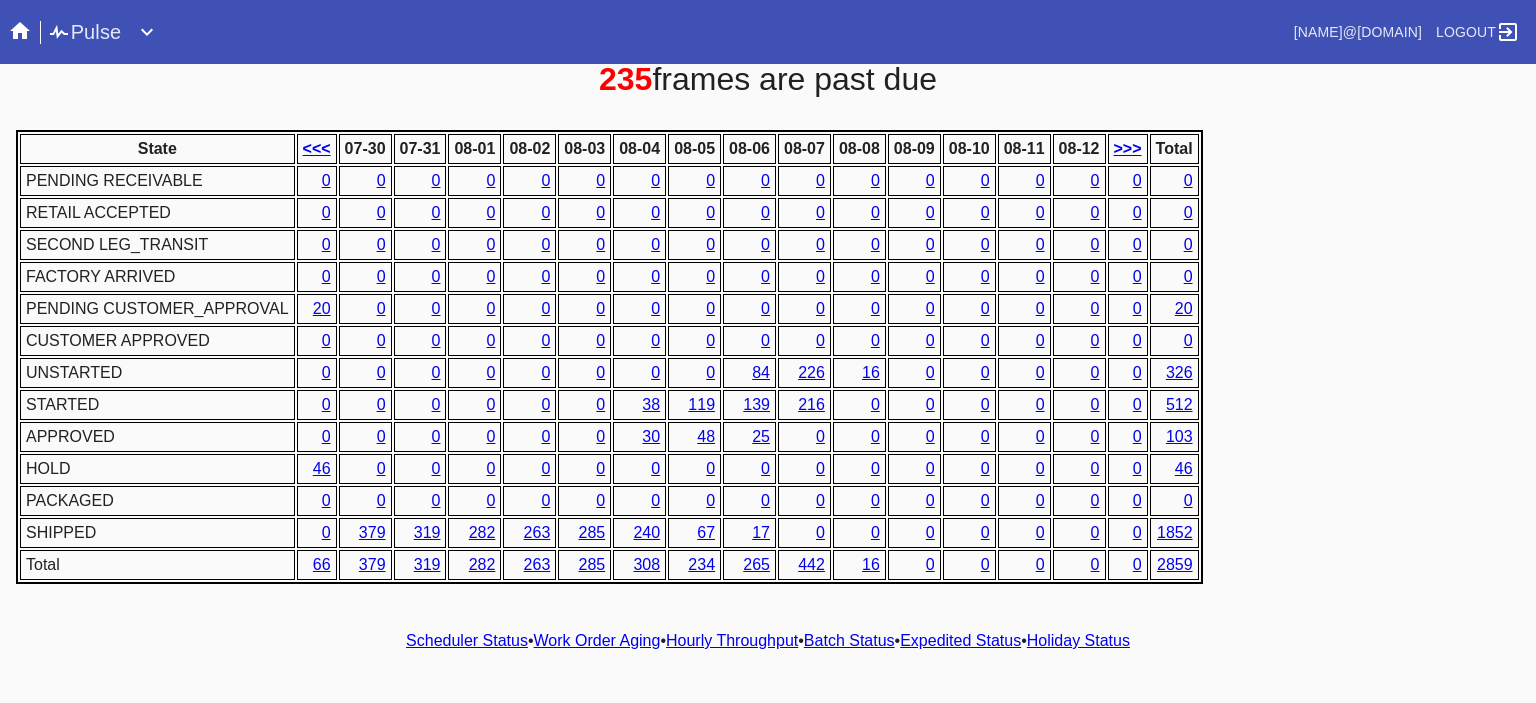 click on "38" at bounding box center [651, 404] 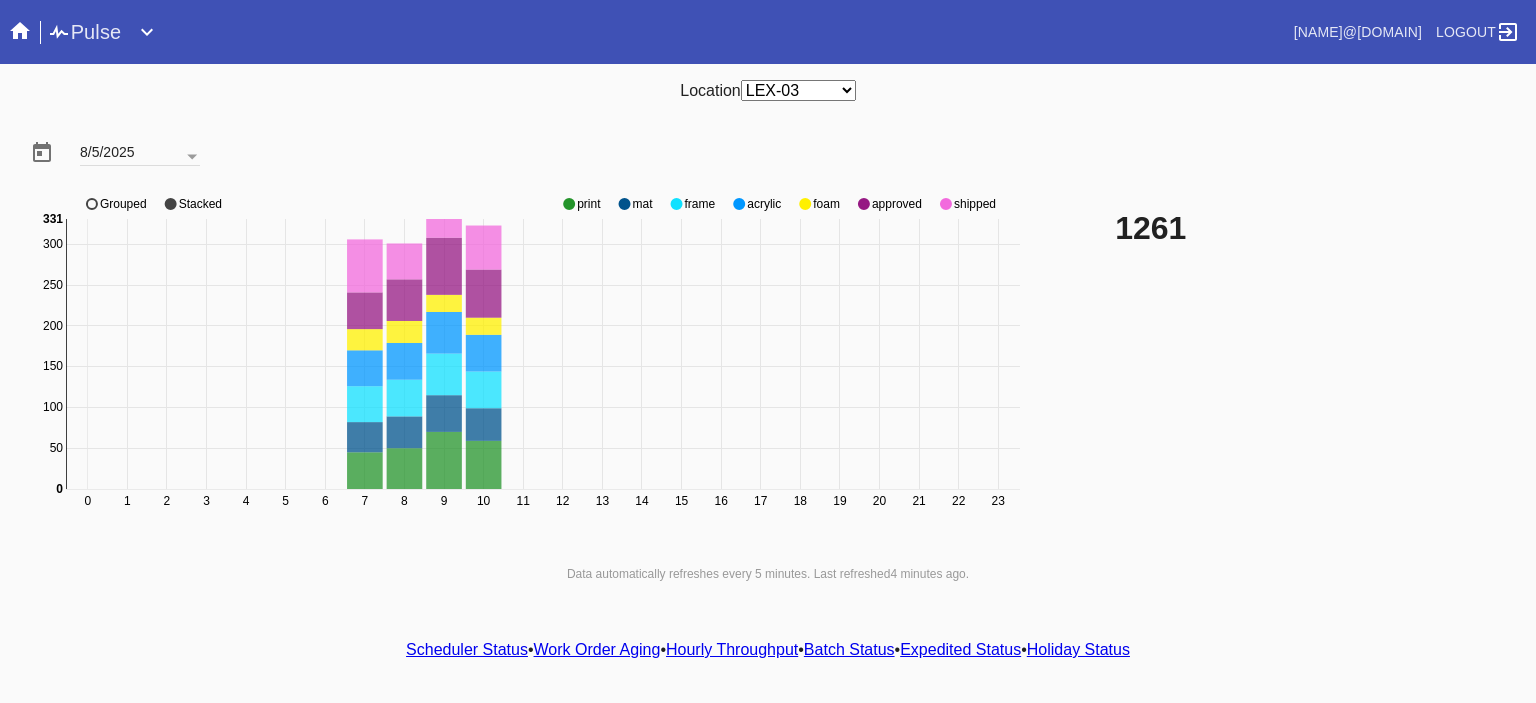 click 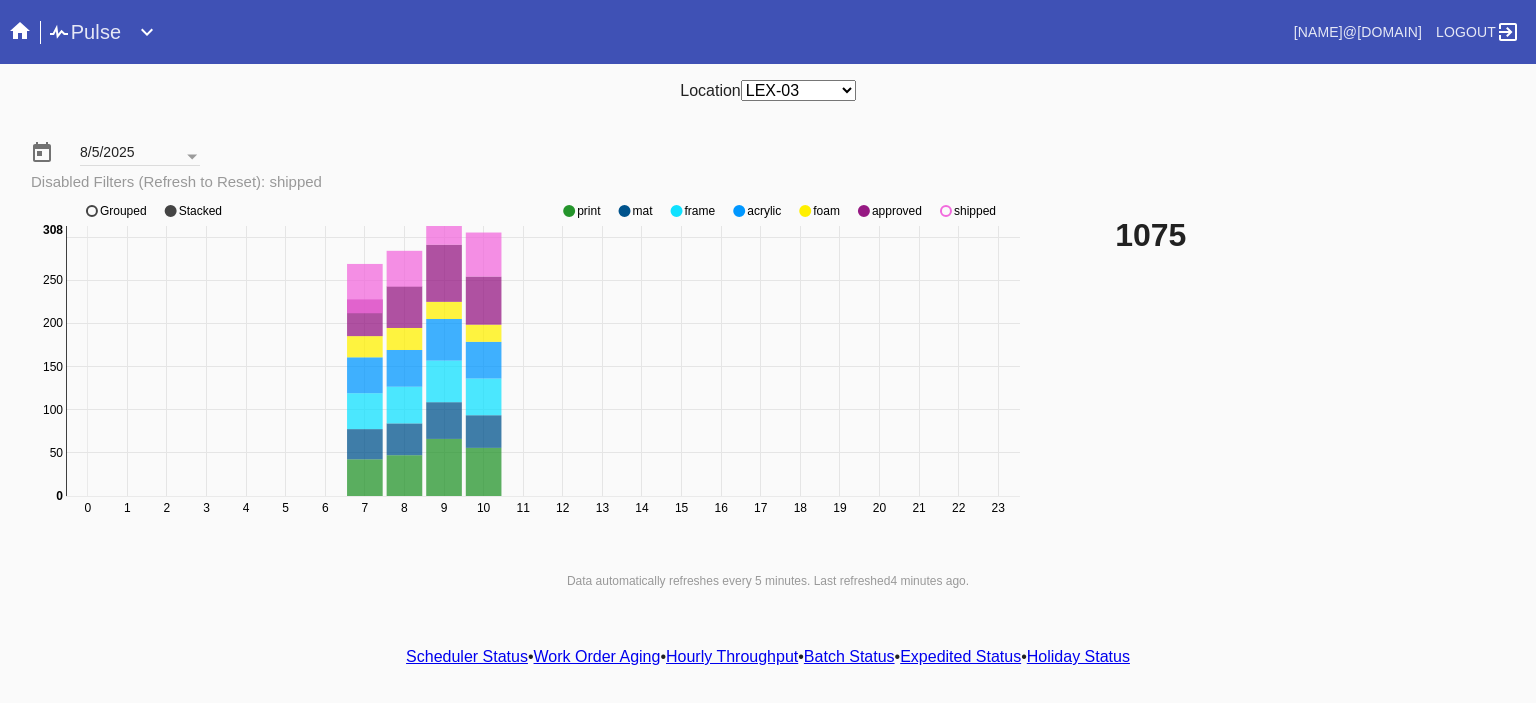 click 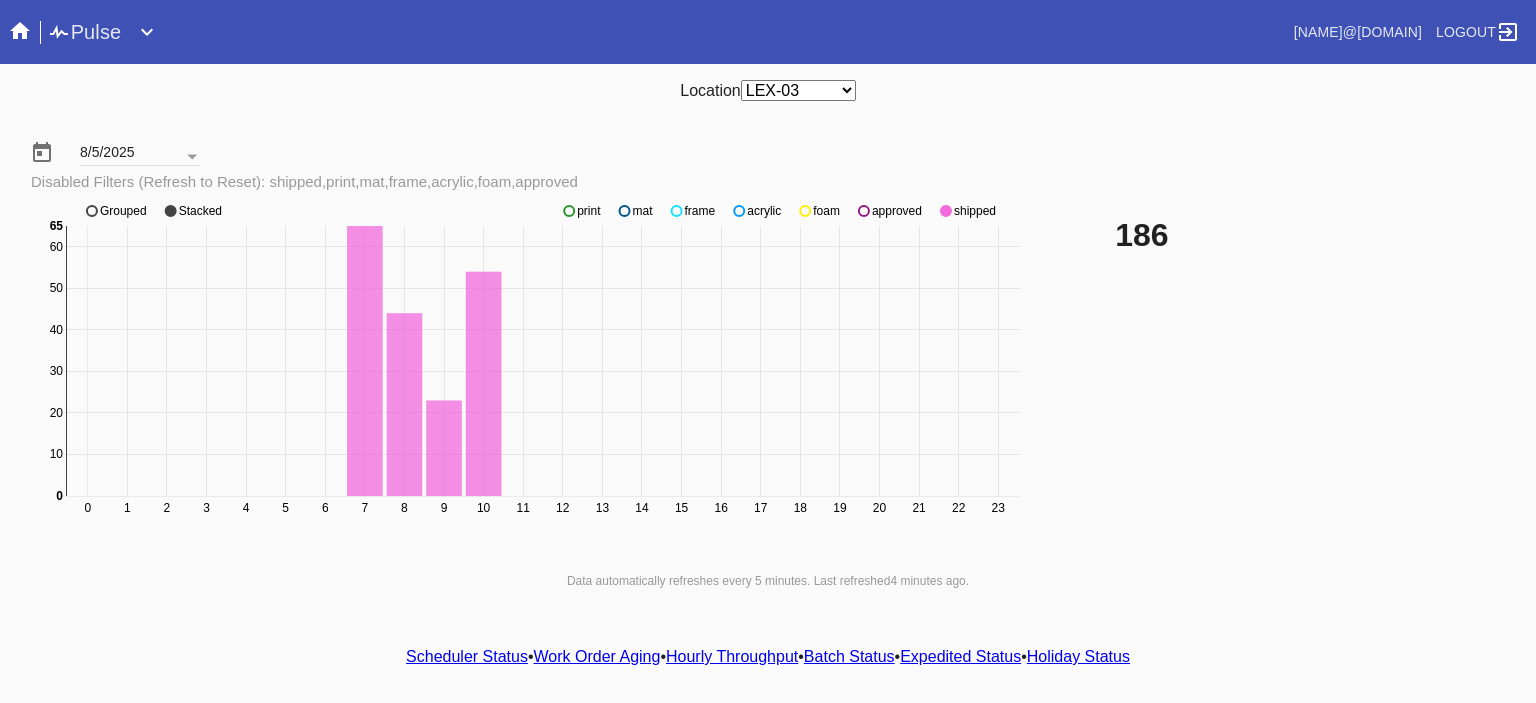 click 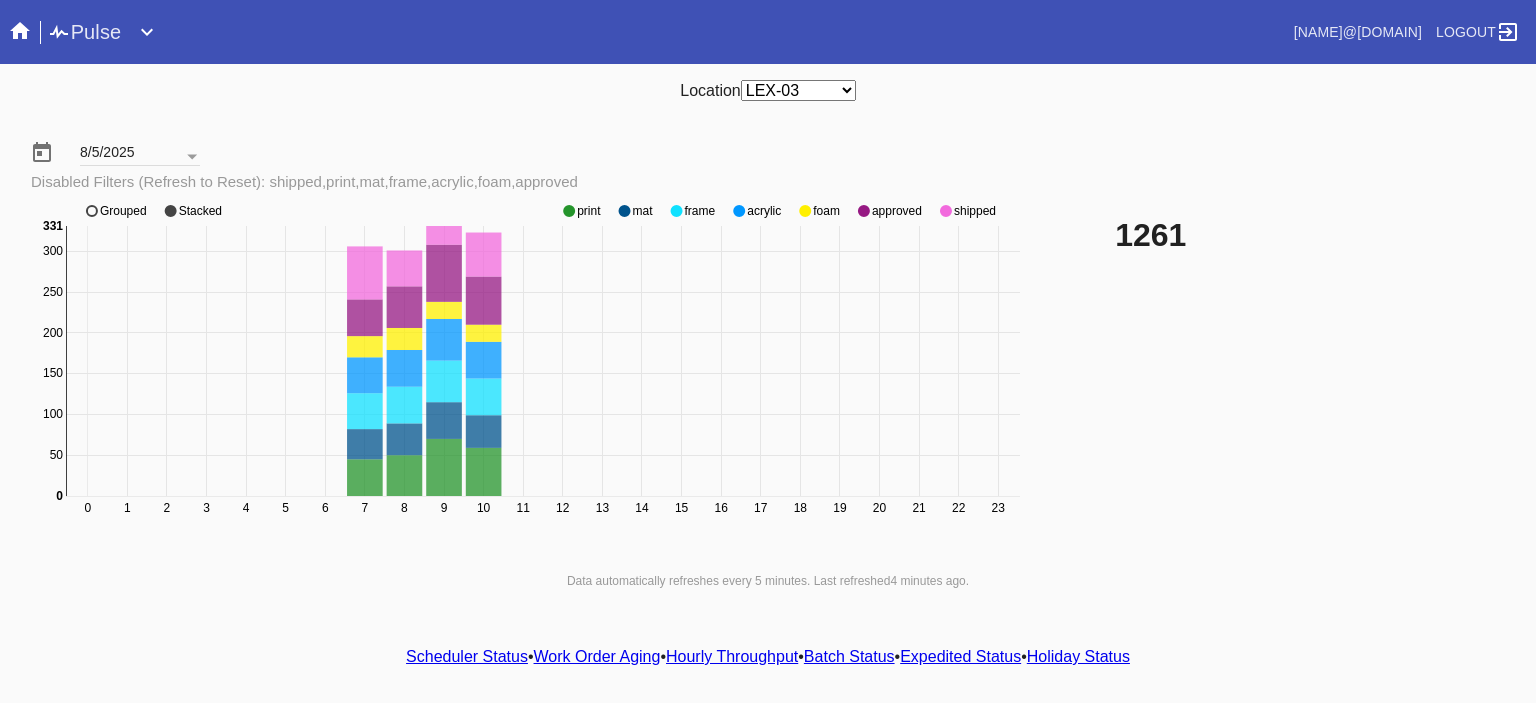 click 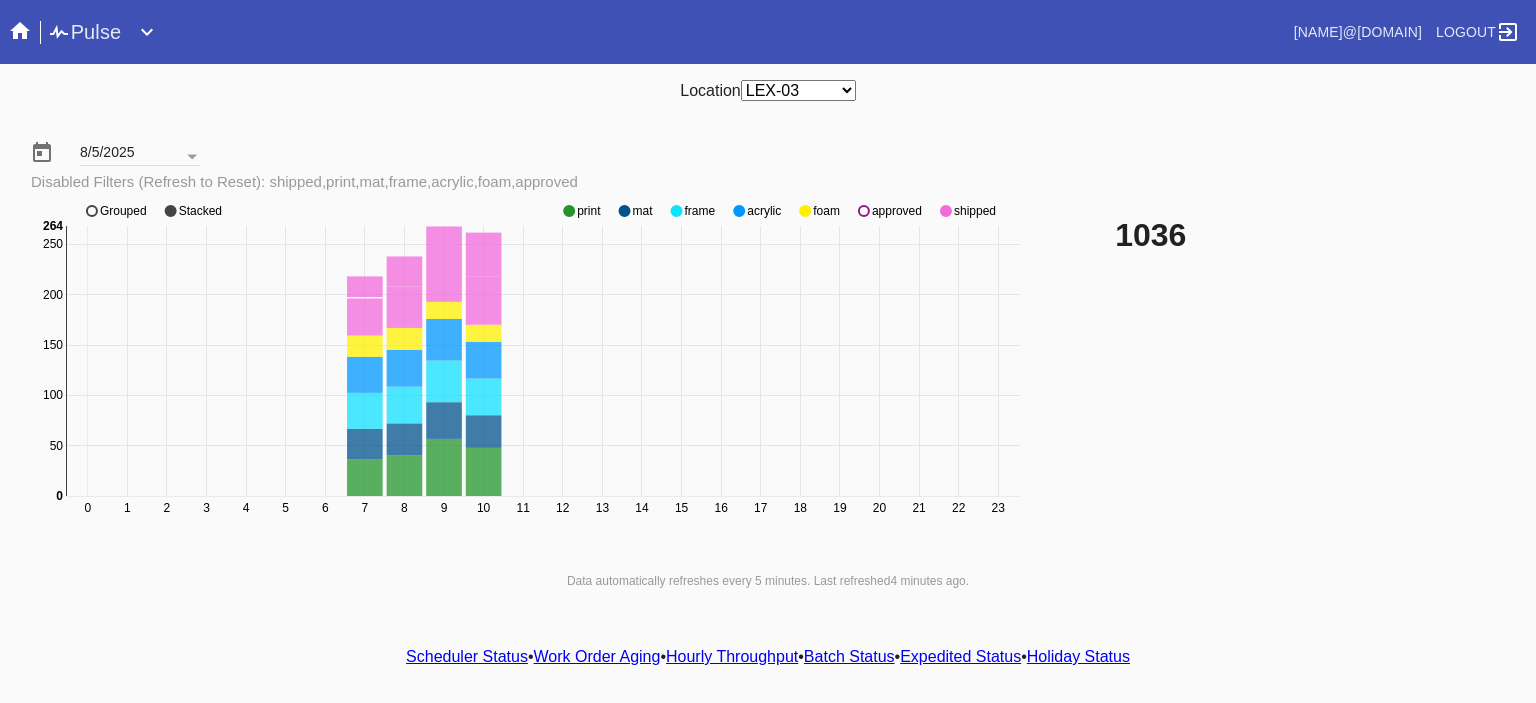 click 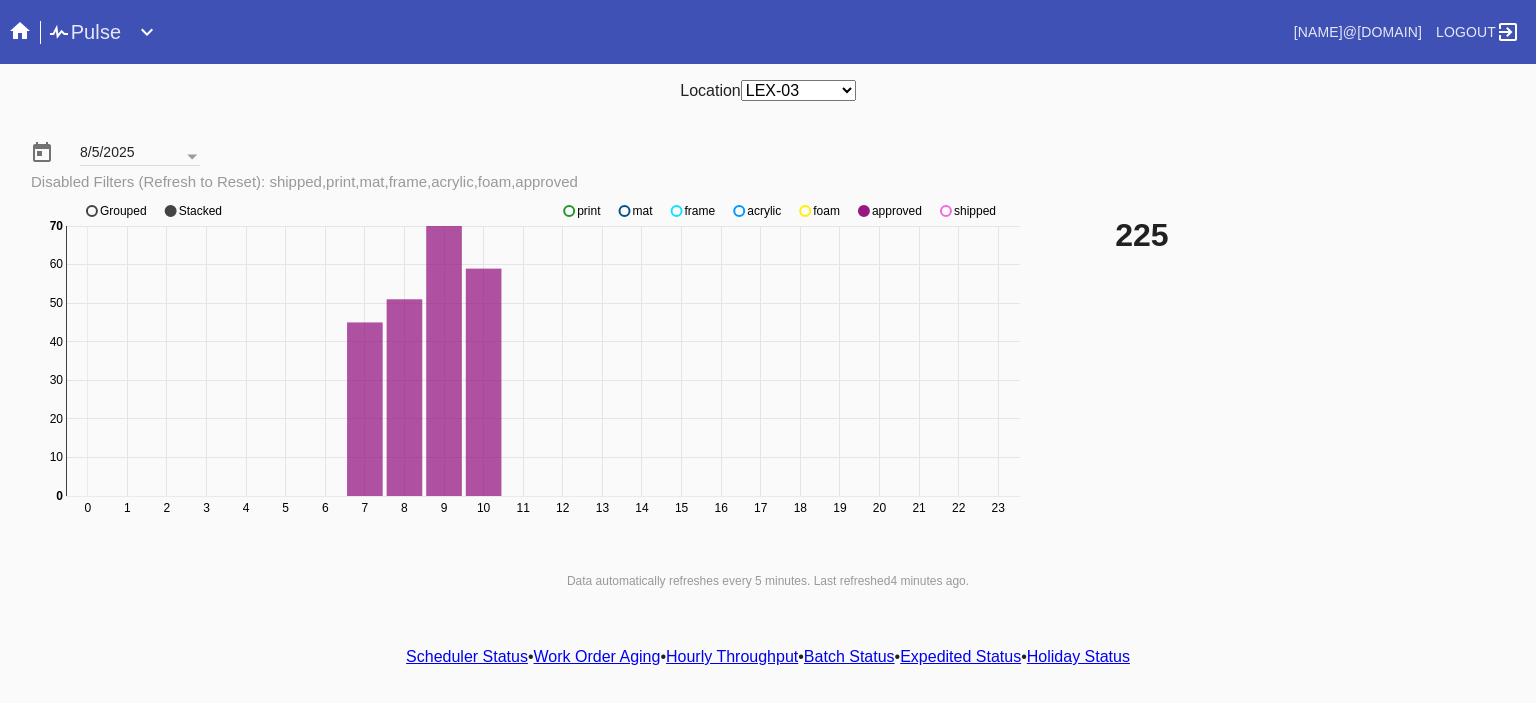 click 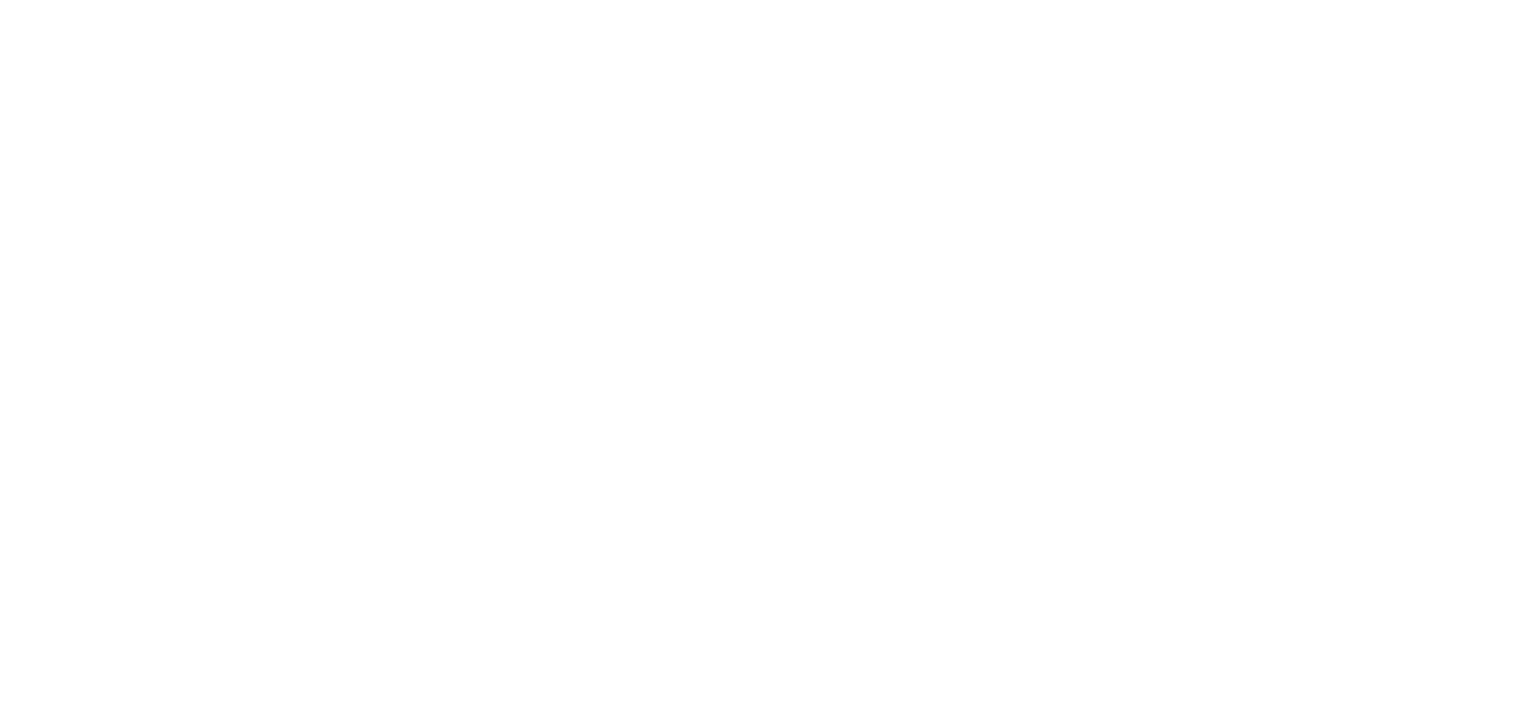 scroll, scrollTop: 0, scrollLeft: 0, axis: both 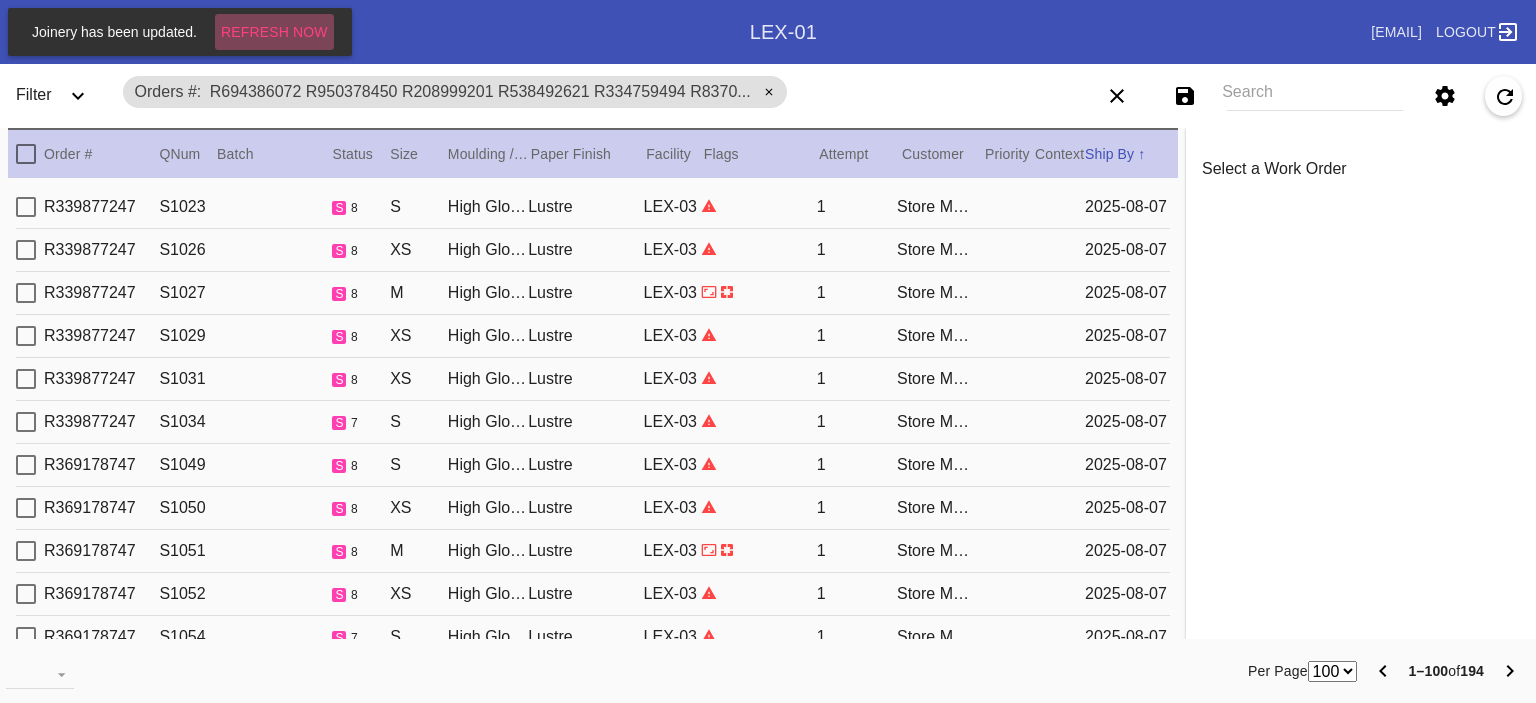 click on "Refresh Now" at bounding box center (274, 32) 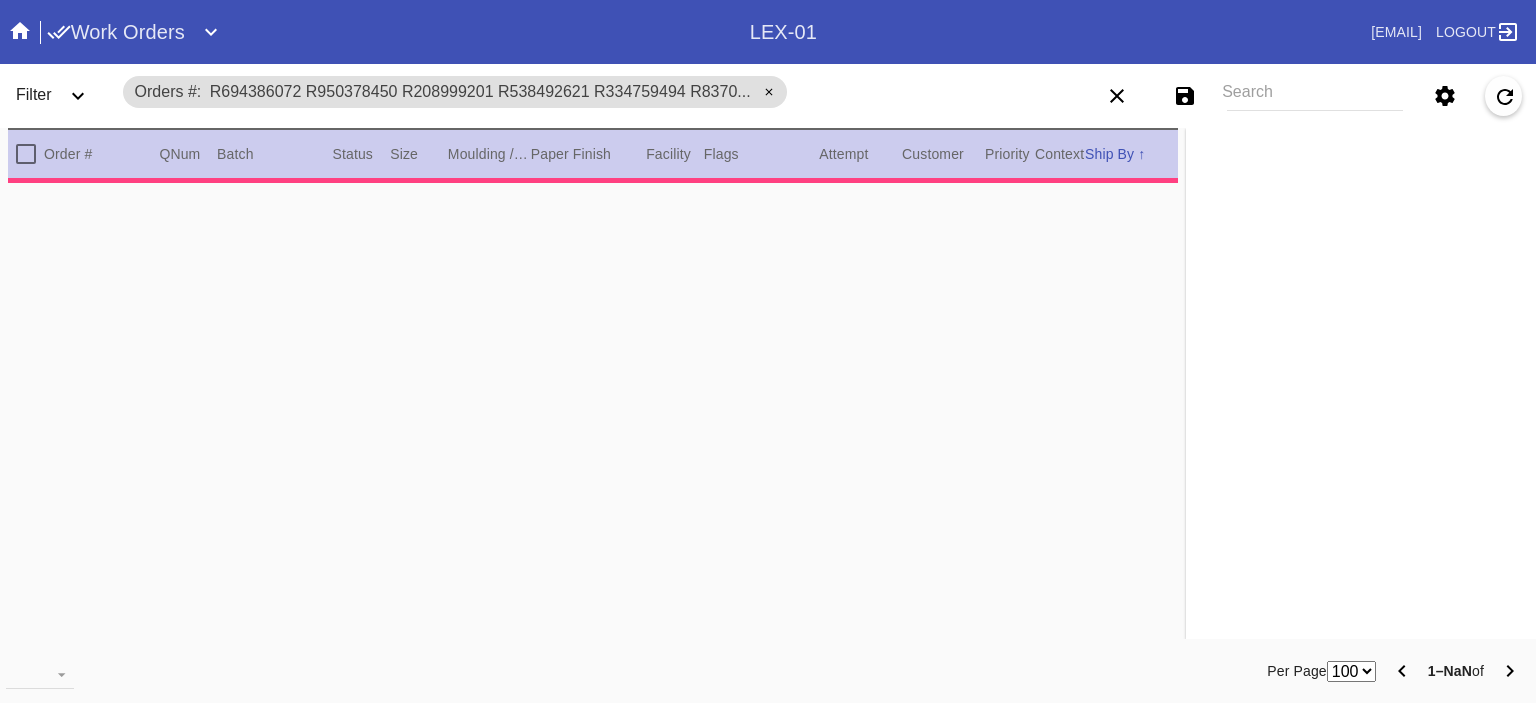 scroll, scrollTop: 0, scrollLeft: 0, axis: both 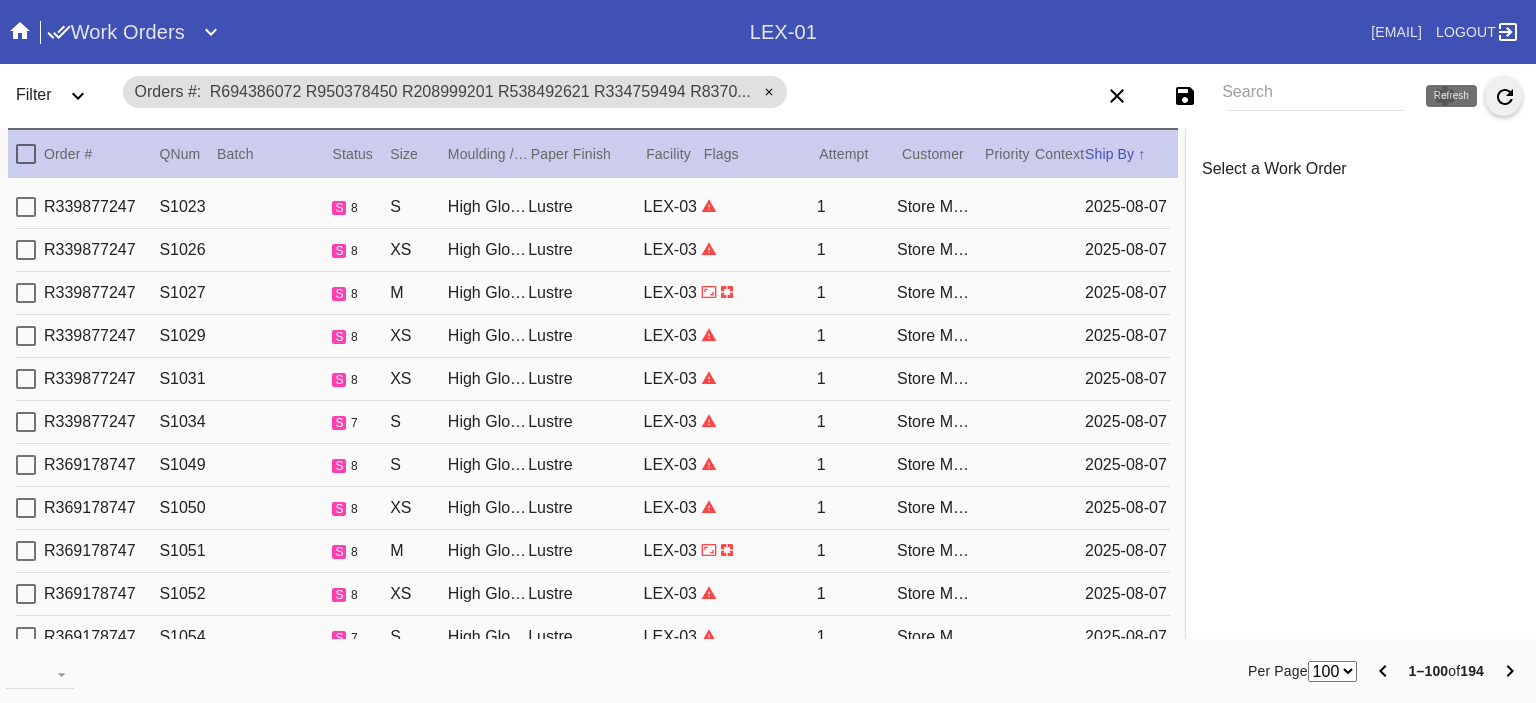 click 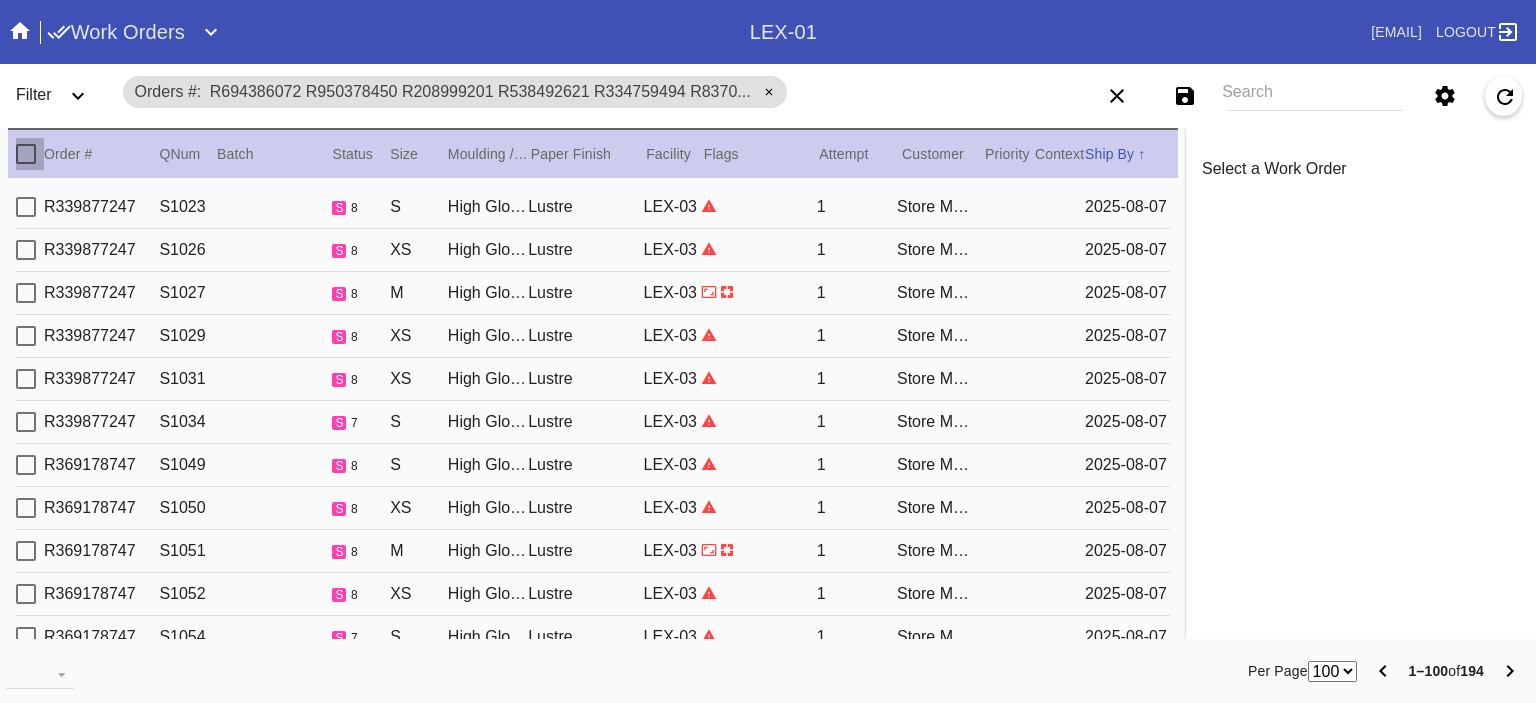 click at bounding box center [26, 154] 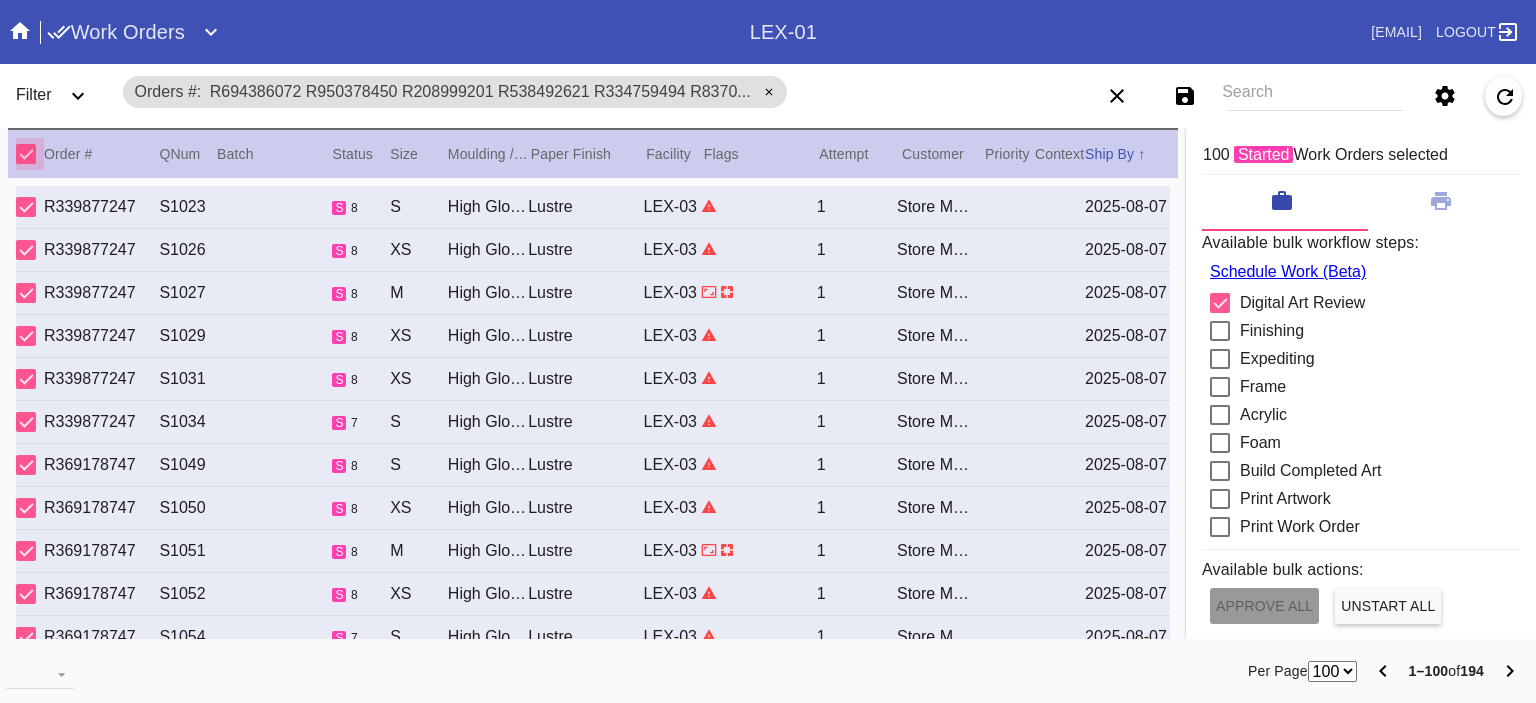 click at bounding box center [26, 154] 